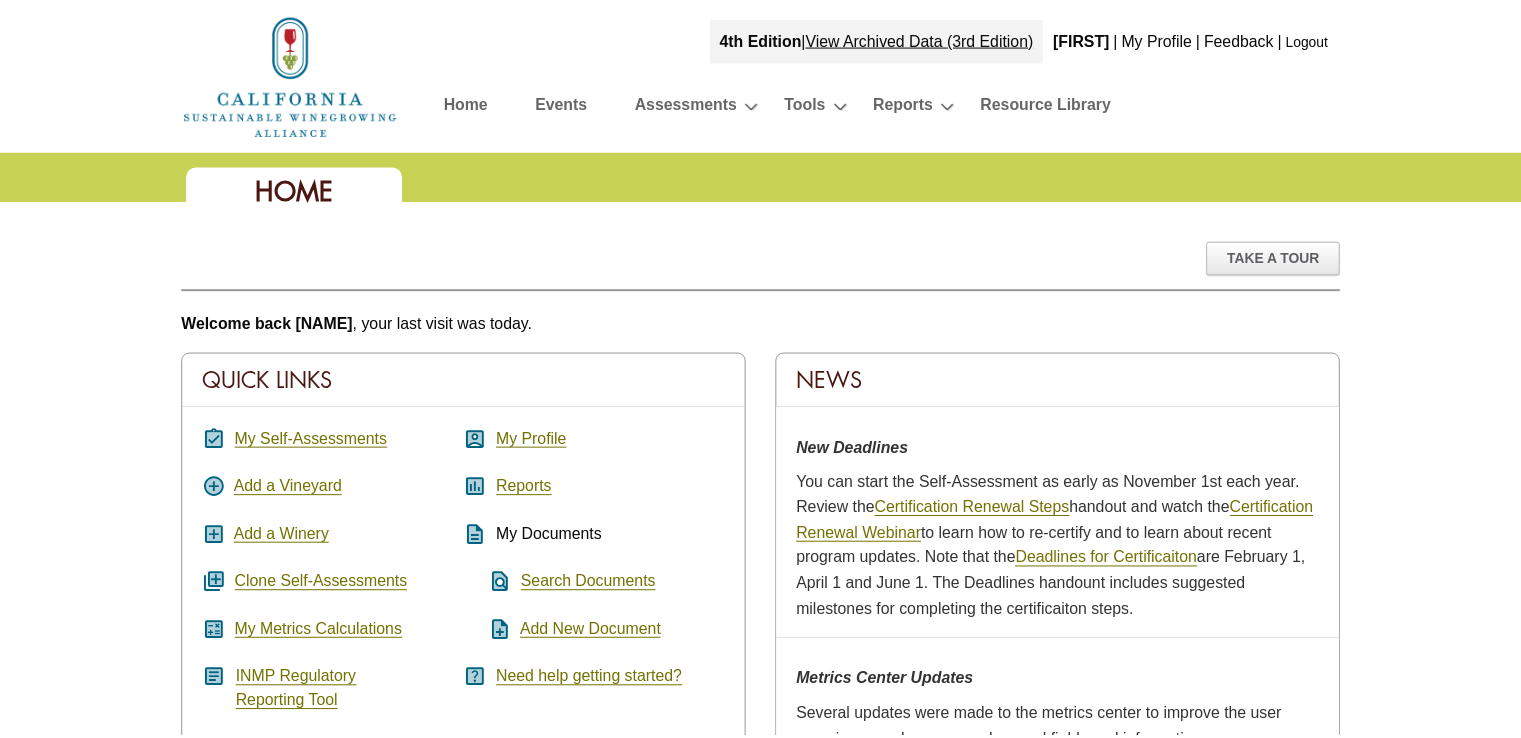 scroll, scrollTop: 0, scrollLeft: 0, axis: both 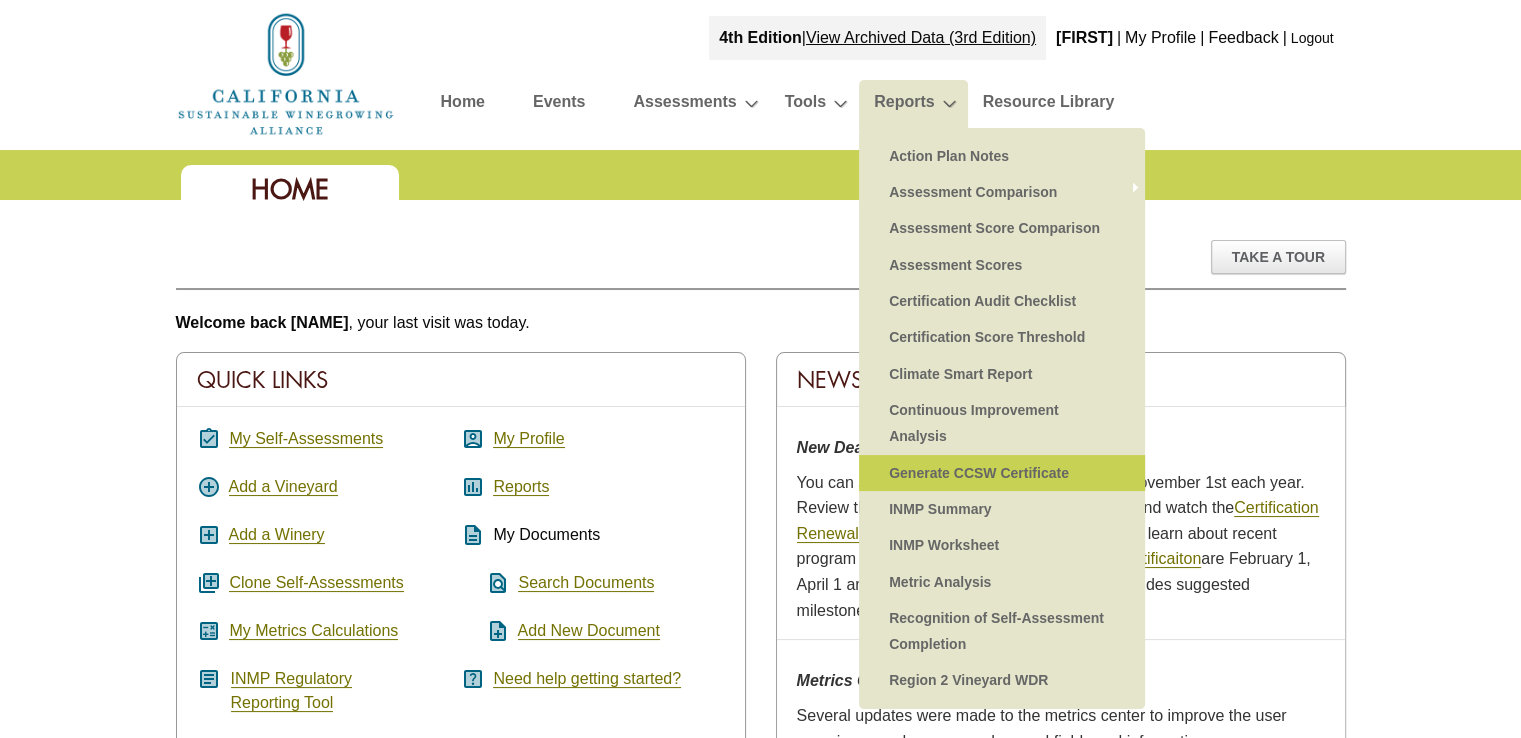 click on "Generate CCSW Certificate" at bounding box center (1002, 473) 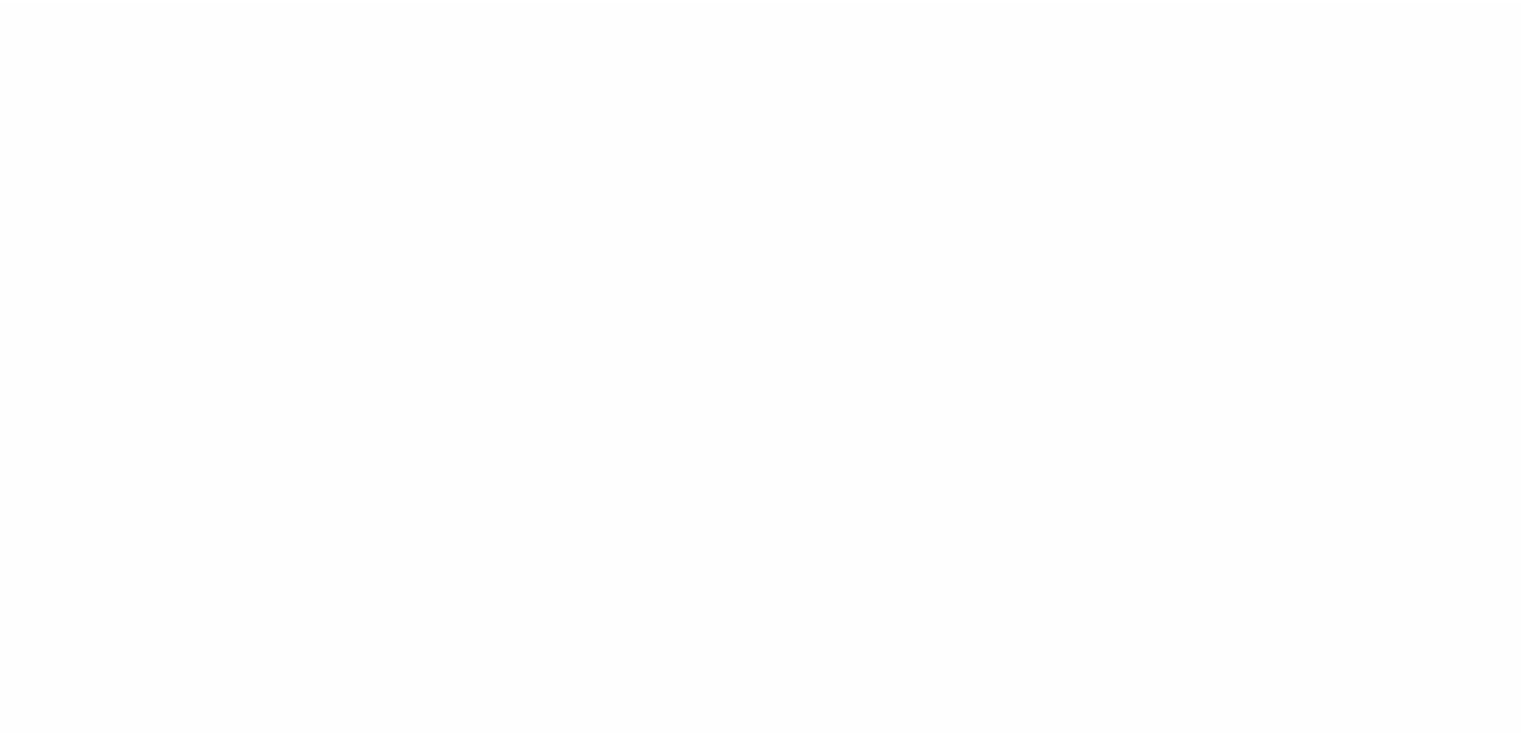 scroll, scrollTop: 0, scrollLeft: 0, axis: both 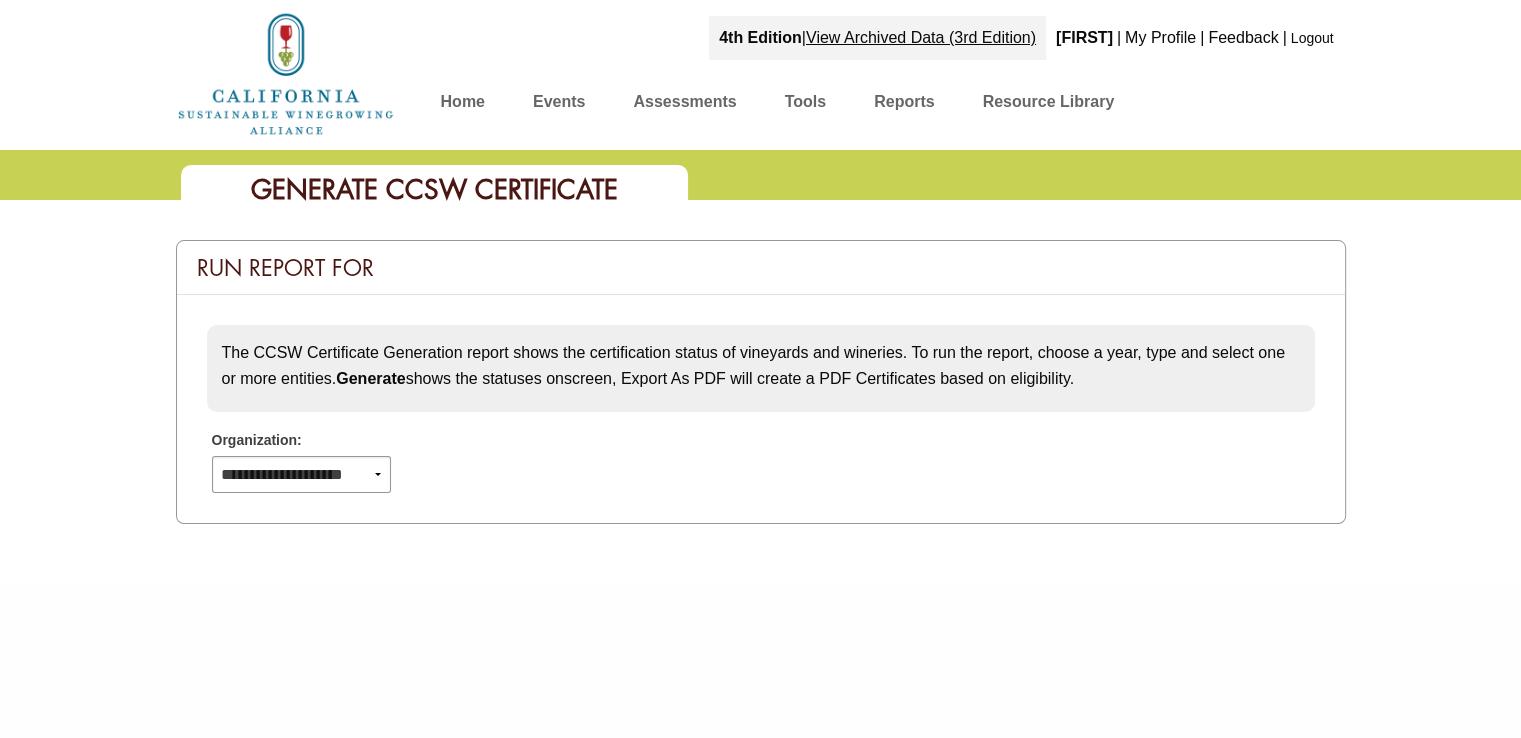 select 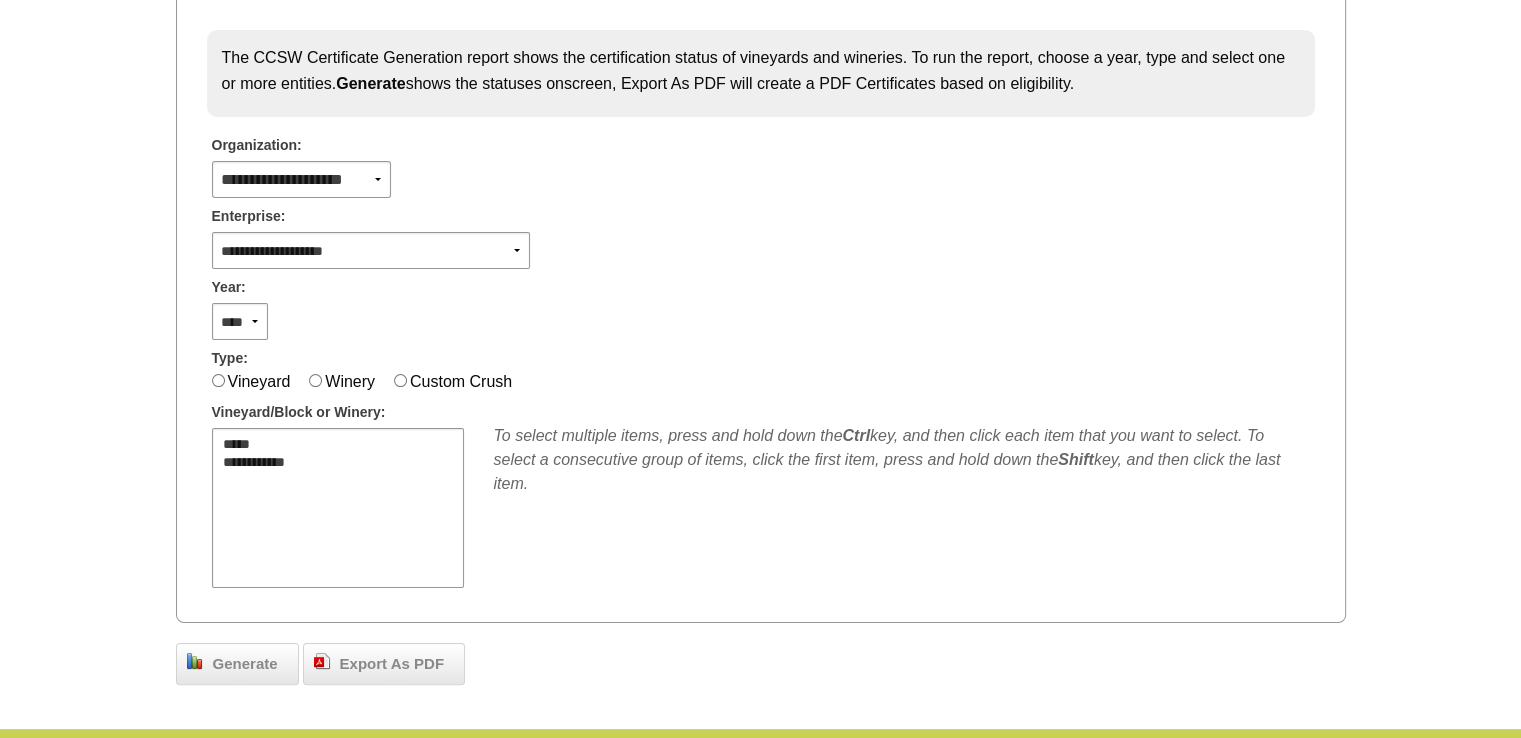 scroll, scrollTop: 333, scrollLeft: 0, axis: vertical 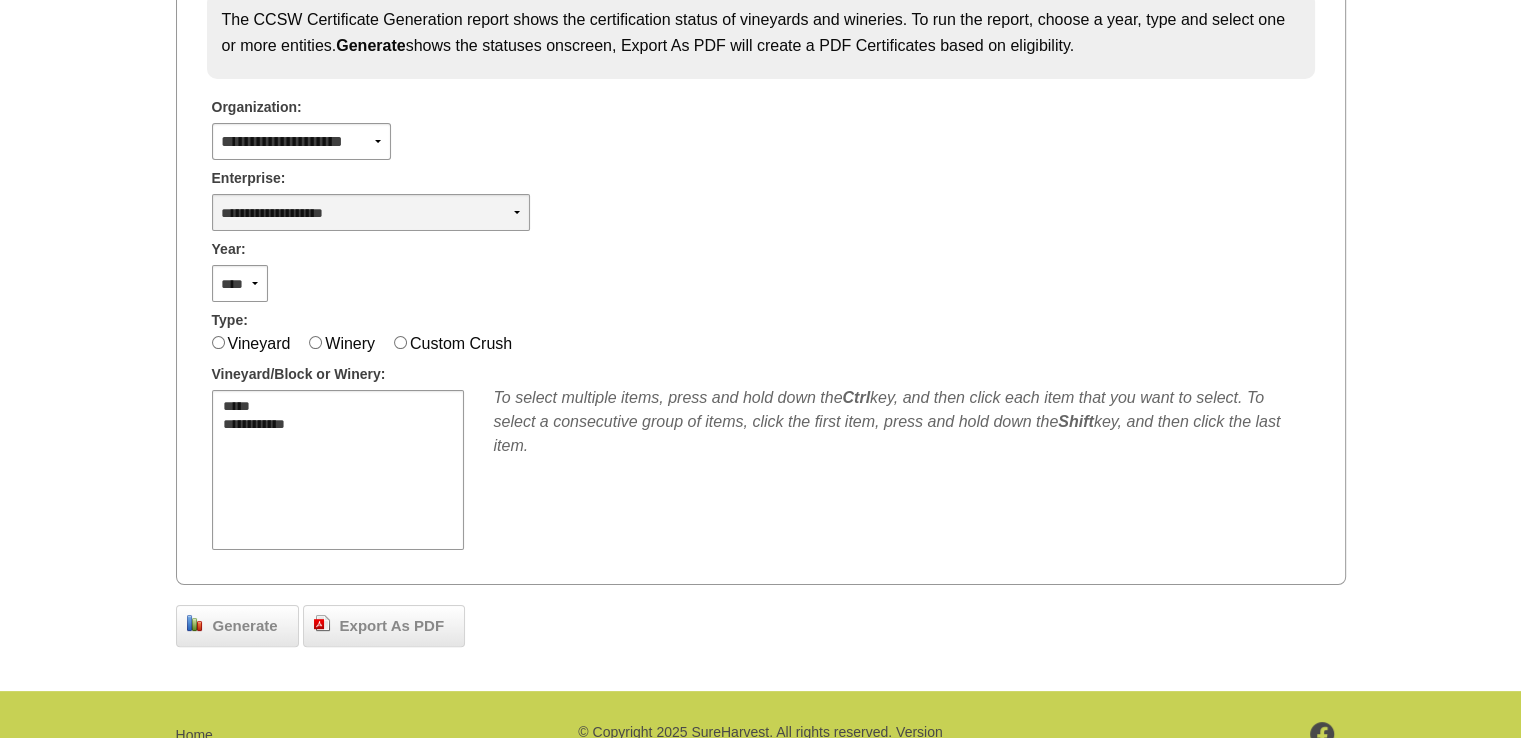 drag, startPoint x: 510, startPoint y: 213, endPoint x: 520, endPoint y: 216, distance: 10.440307 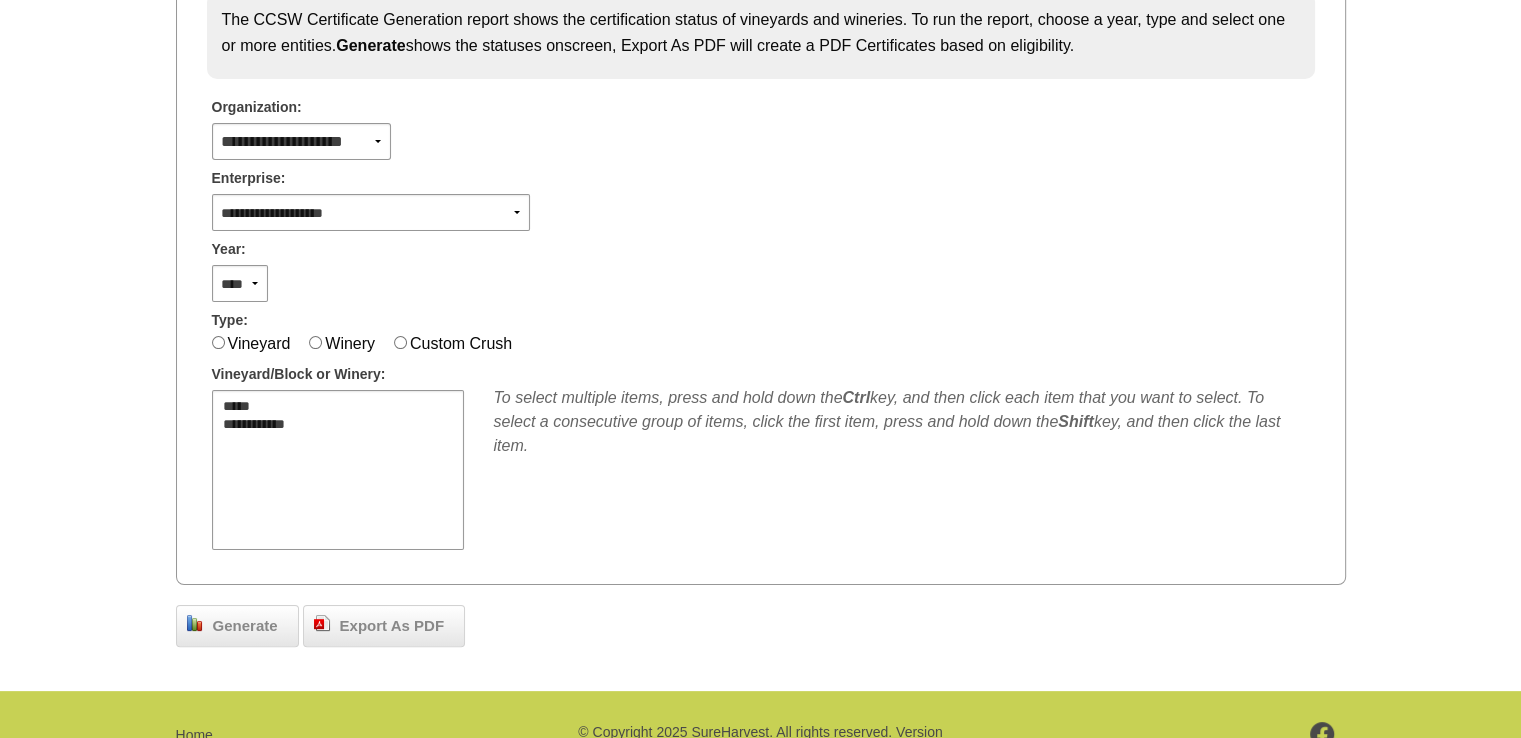 select on "****" 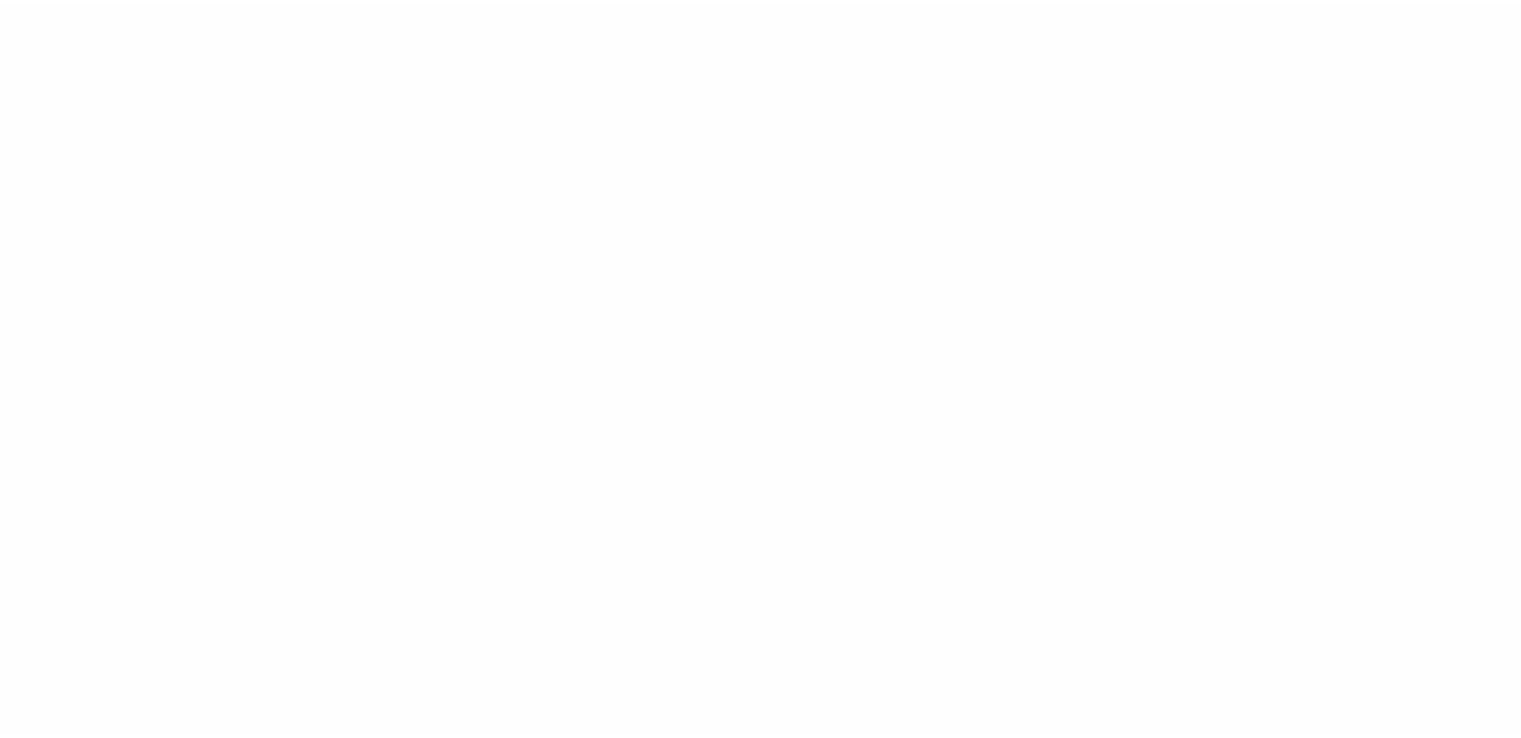 scroll, scrollTop: 333, scrollLeft: 0, axis: vertical 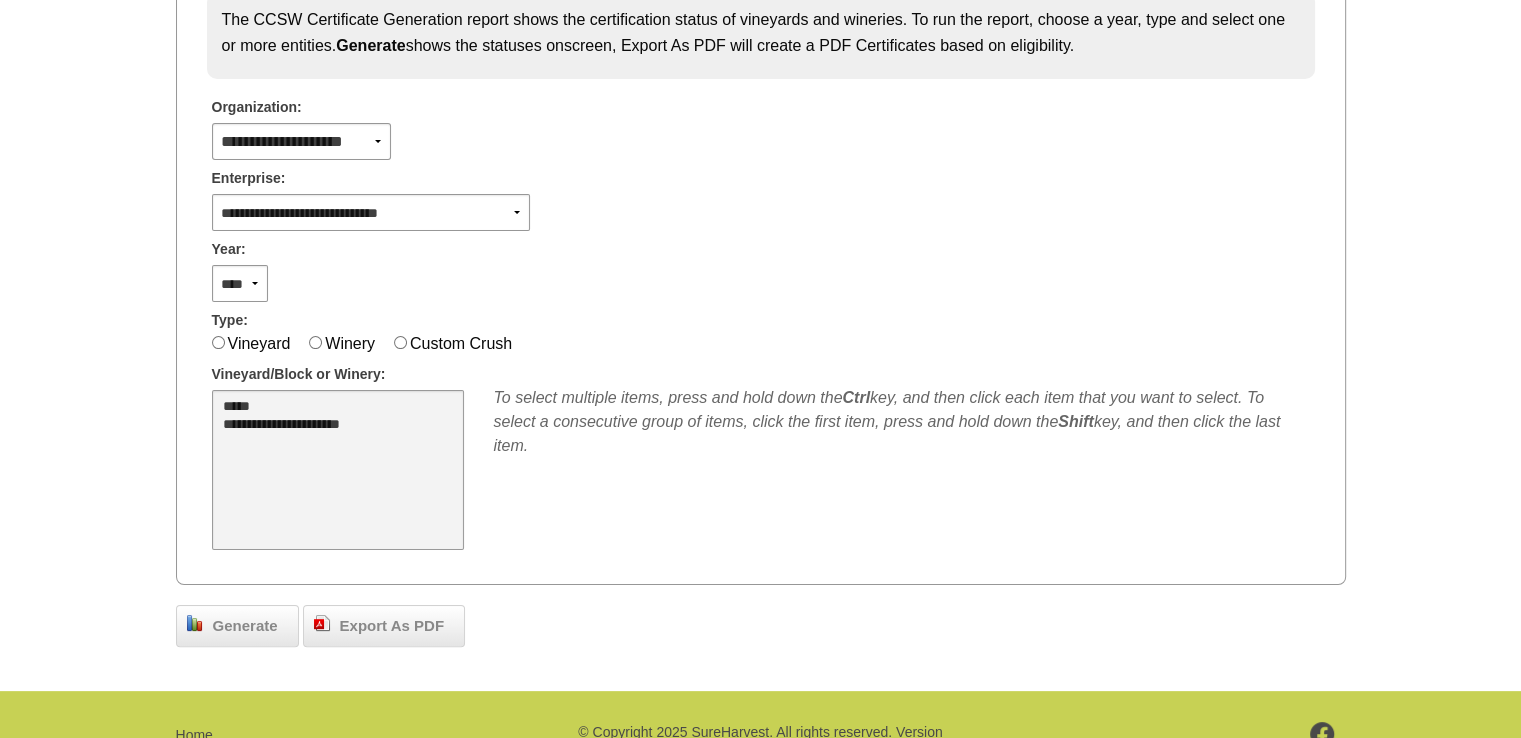 select on "**" 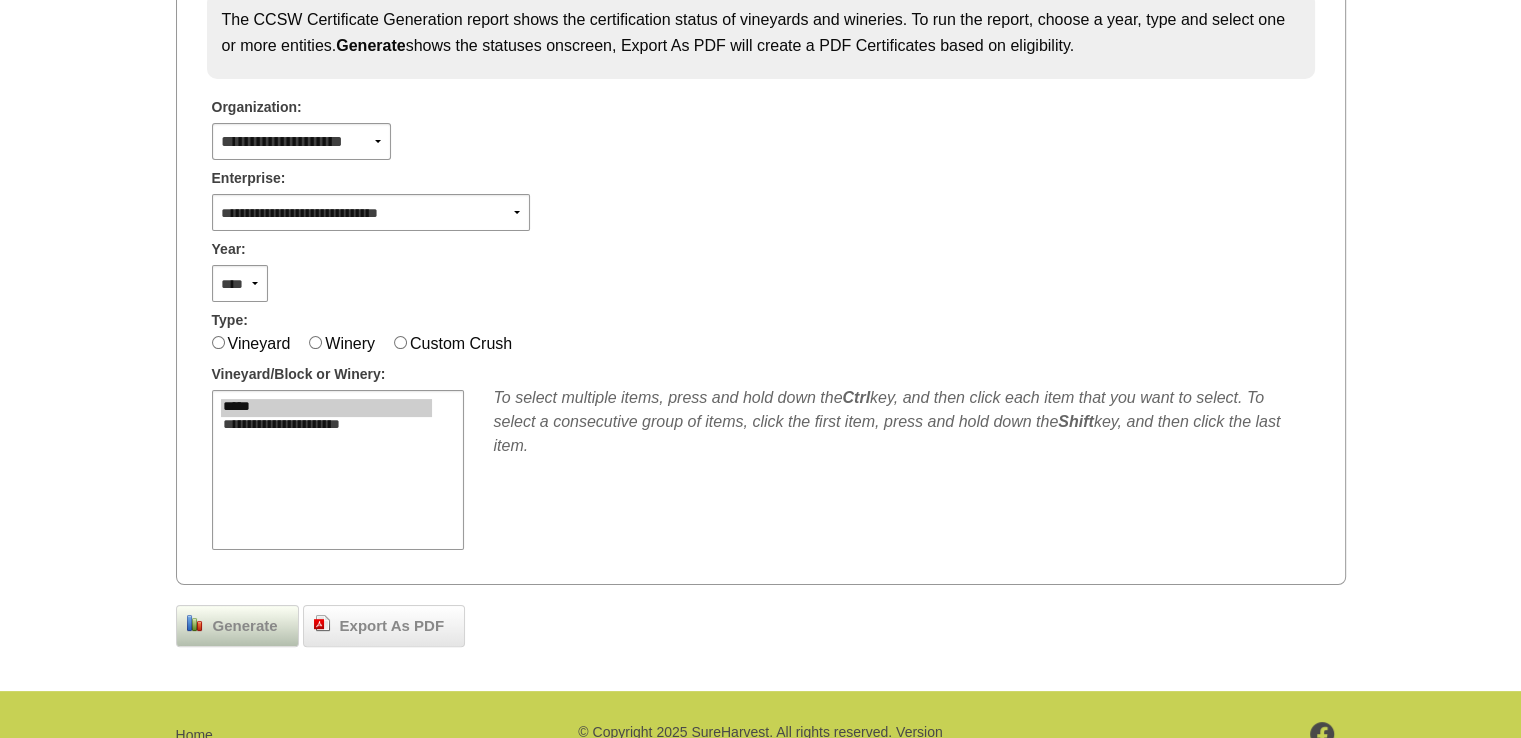 click on "Generate" at bounding box center (245, 626) 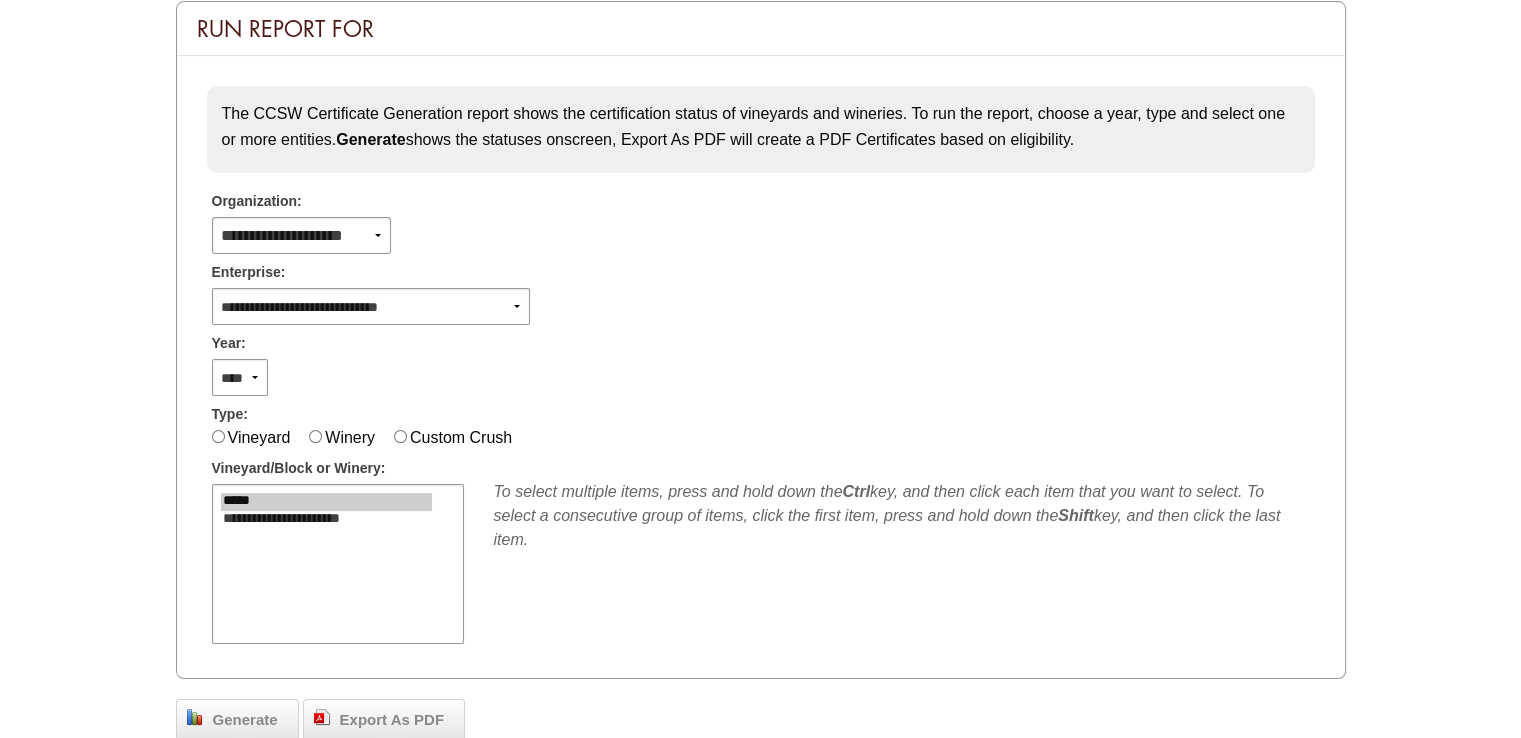 scroll, scrollTop: 333, scrollLeft: 0, axis: vertical 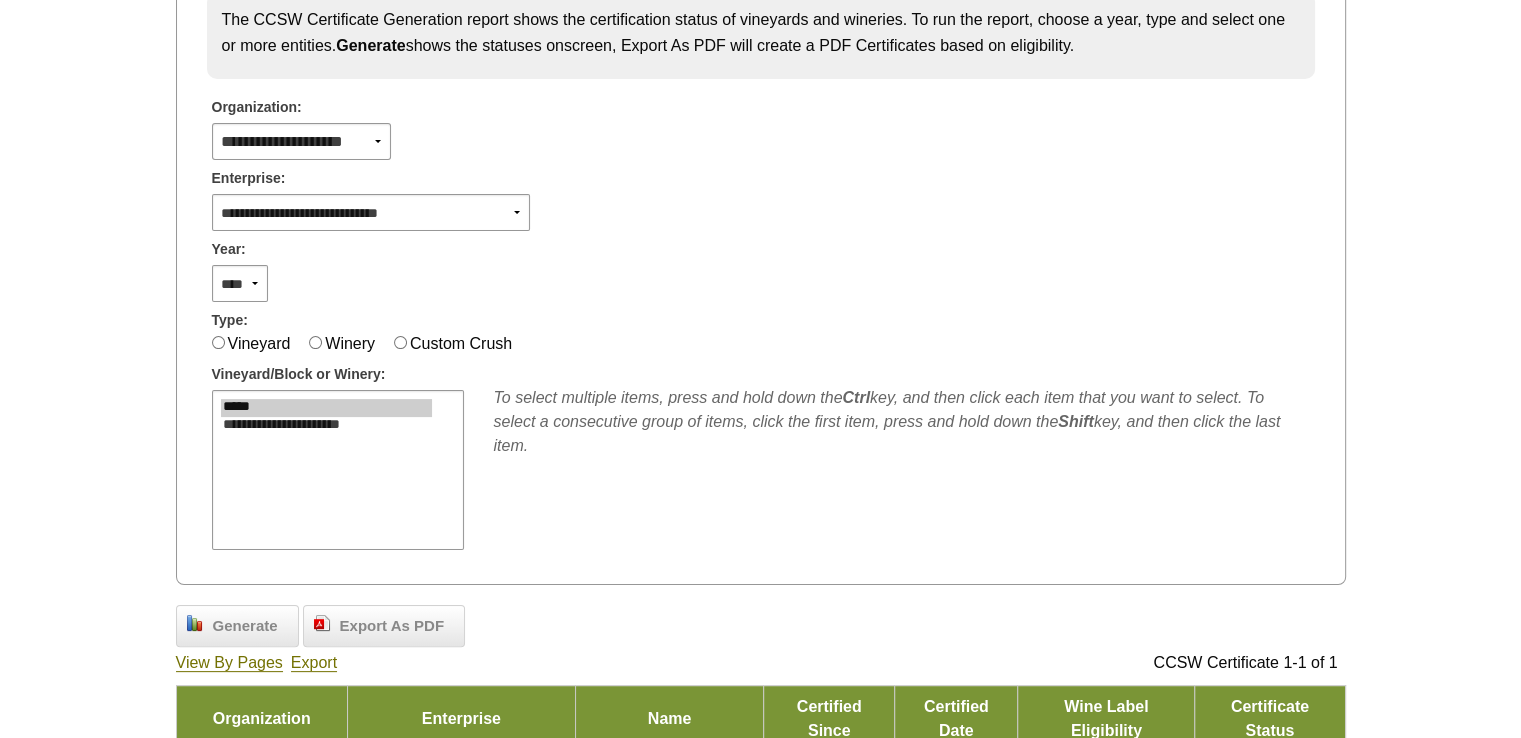 click on "Year:" at bounding box center (761, 246) 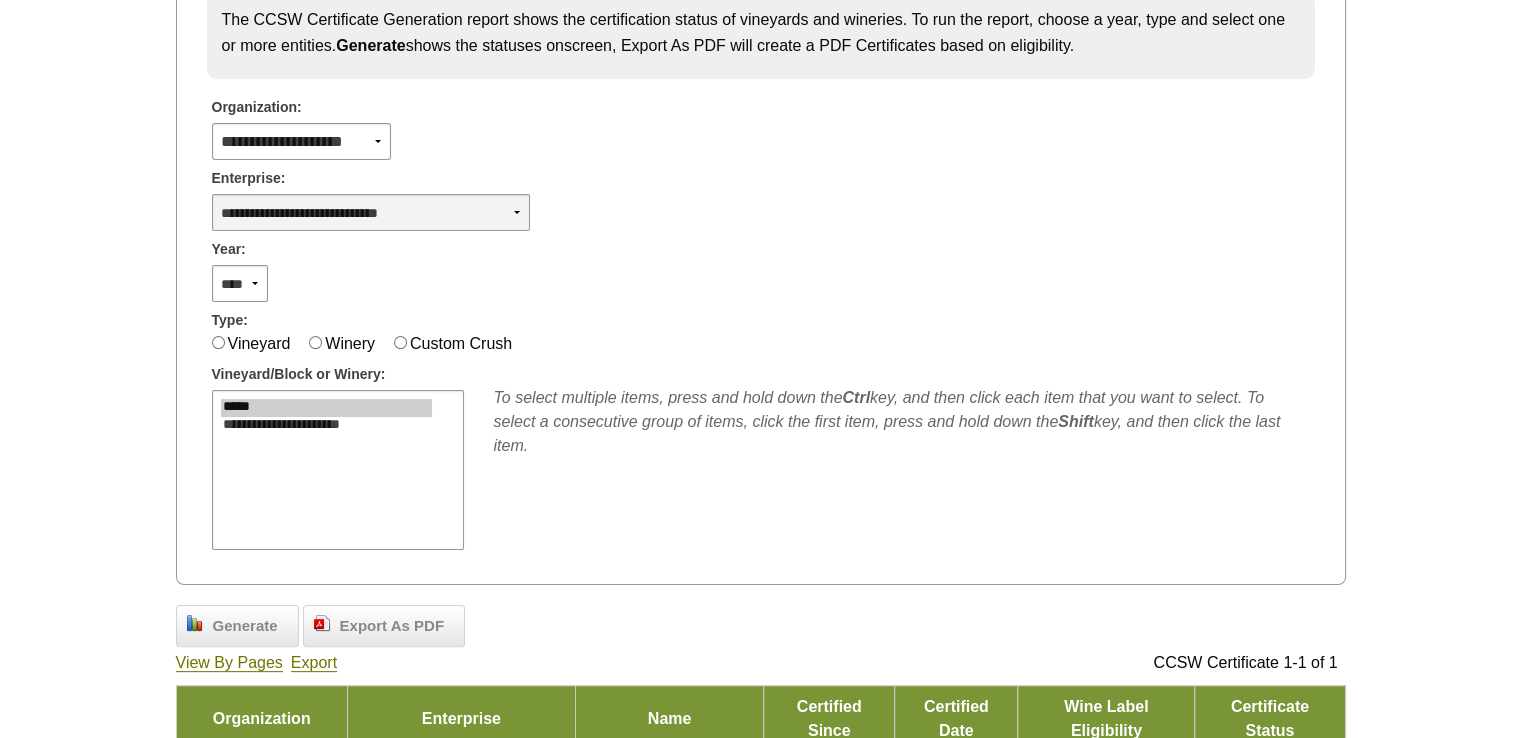 click on "**********" at bounding box center (371, 212) 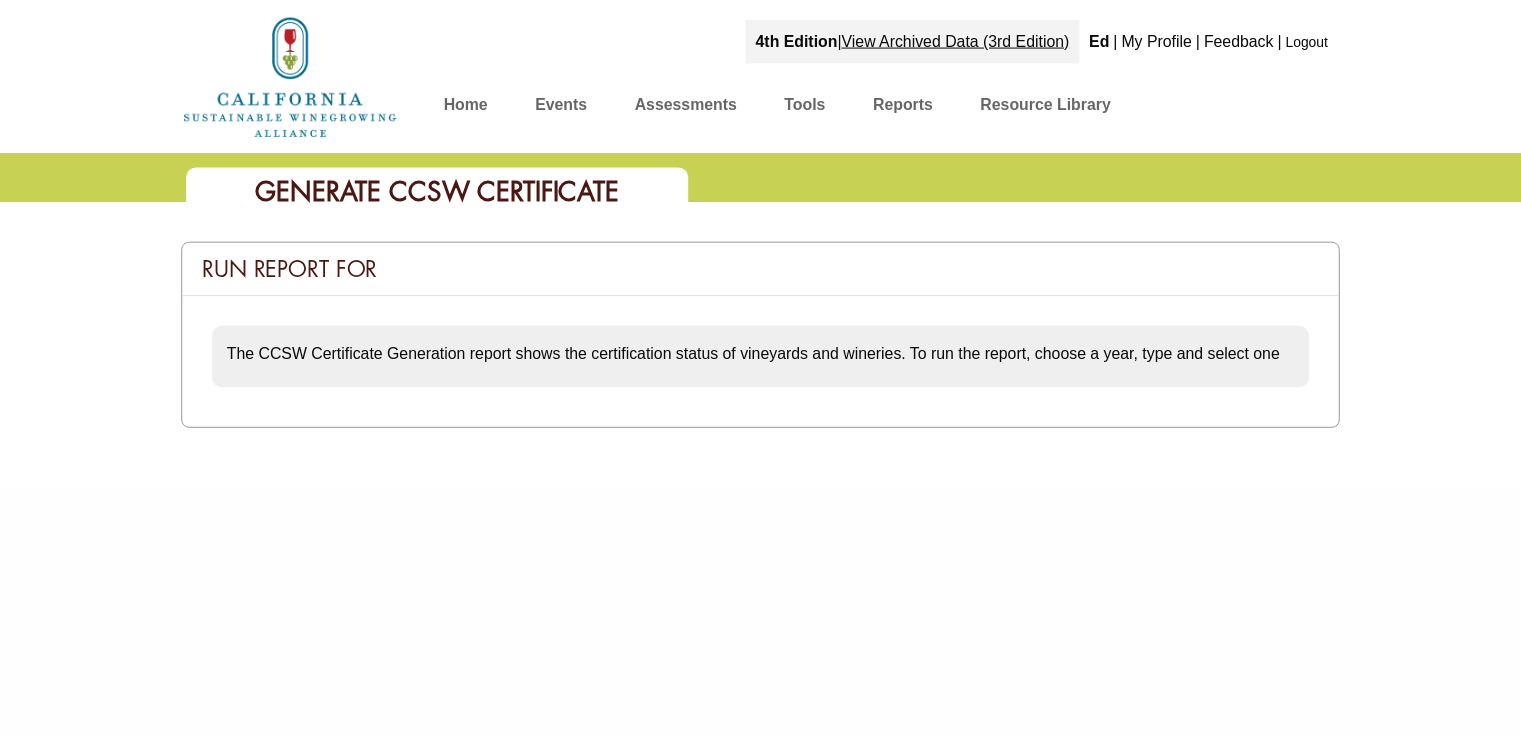 scroll, scrollTop: 333, scrollLeft: 0, axis: vertical 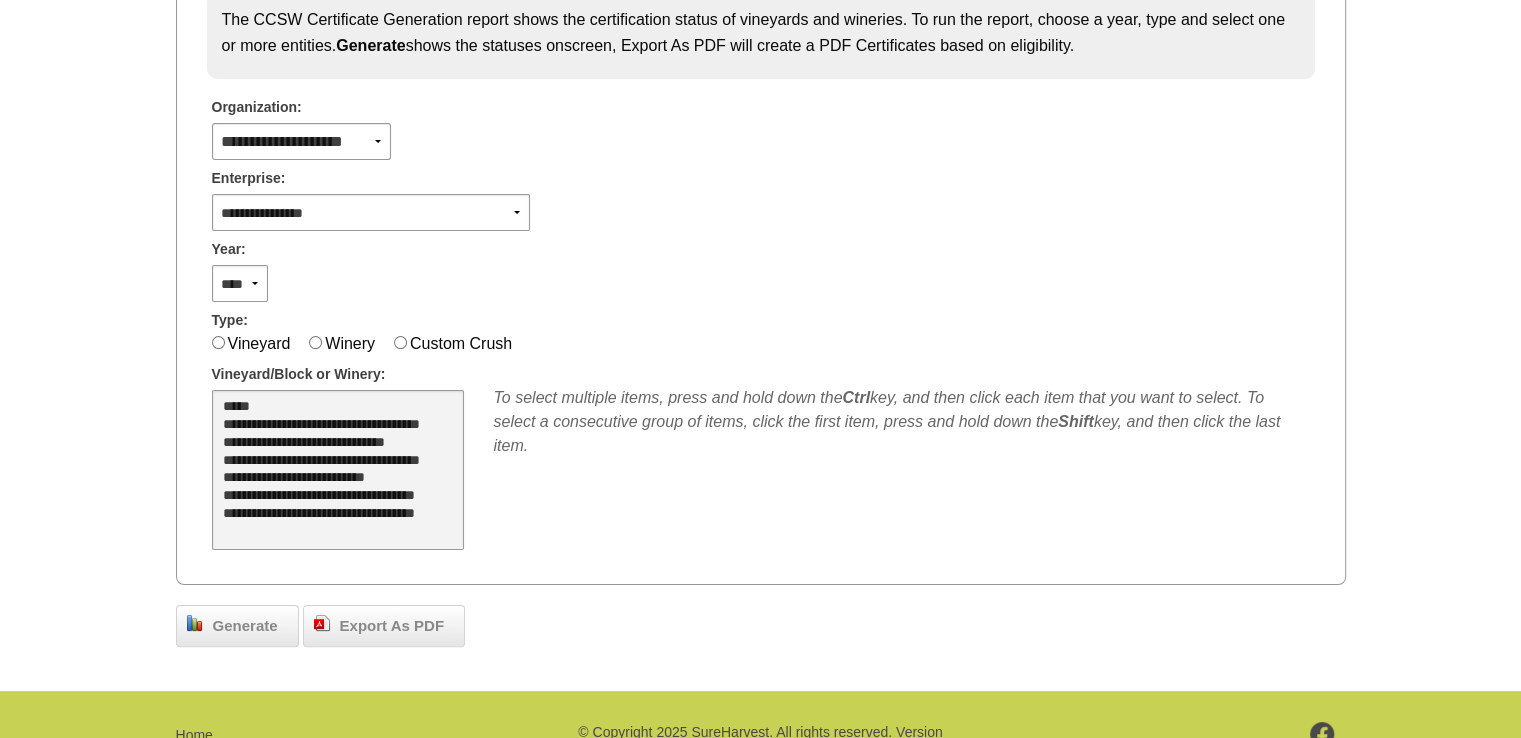 click on "*****" at bounding box center [326, 408] 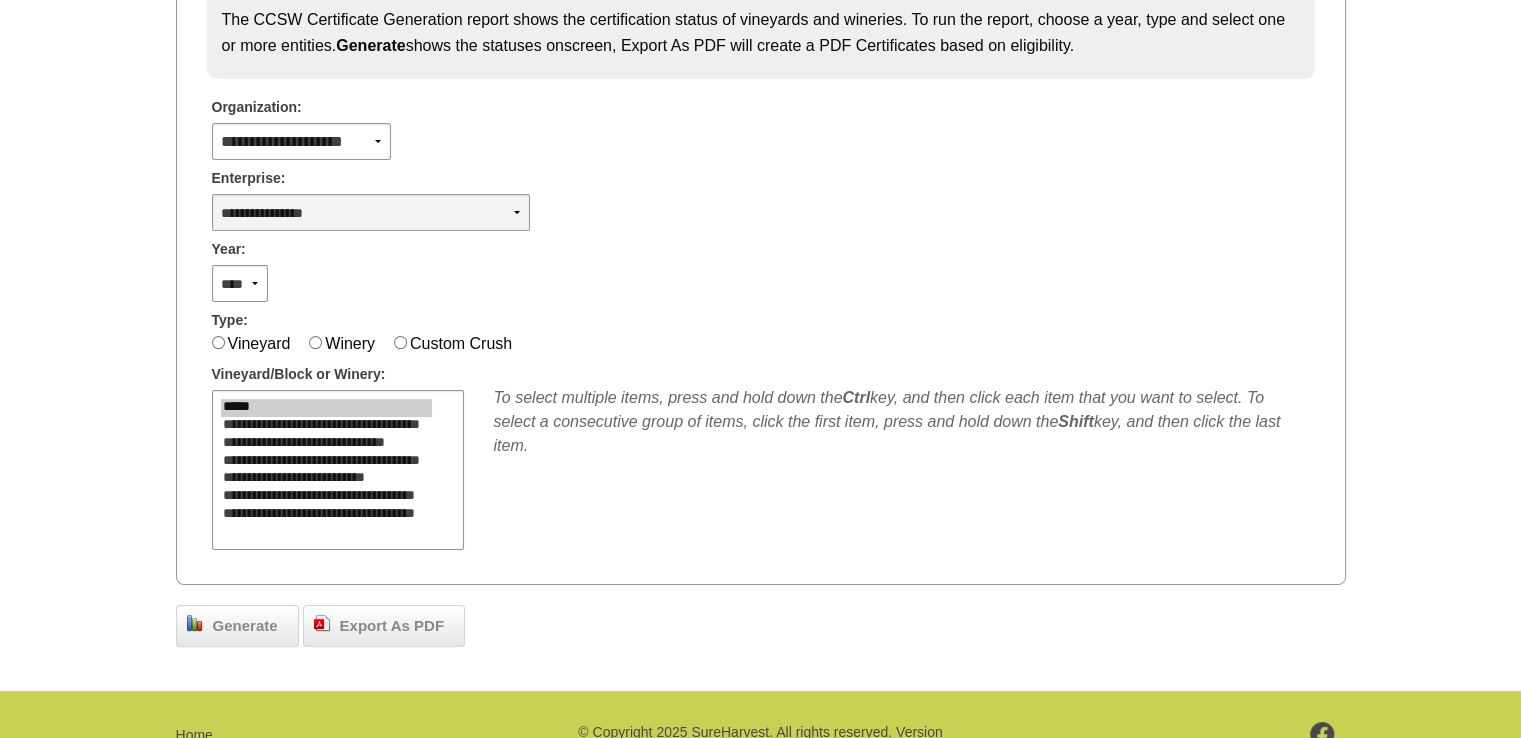 click on "**********" at bounding box center [371, 212] 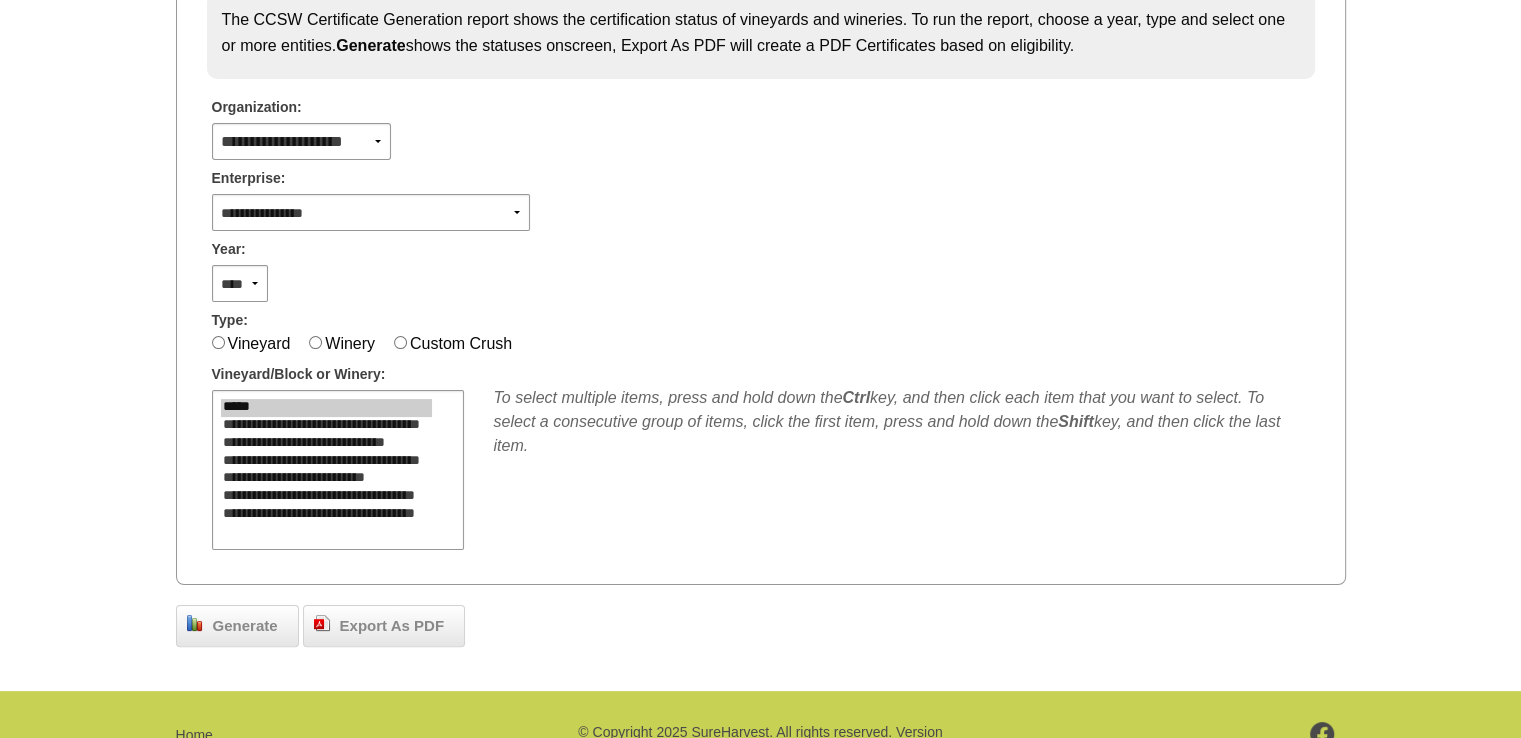 click on "****
****
****
****
****
****
****
****
****
****
****
****
****
****" at bounding box center (761, 281) 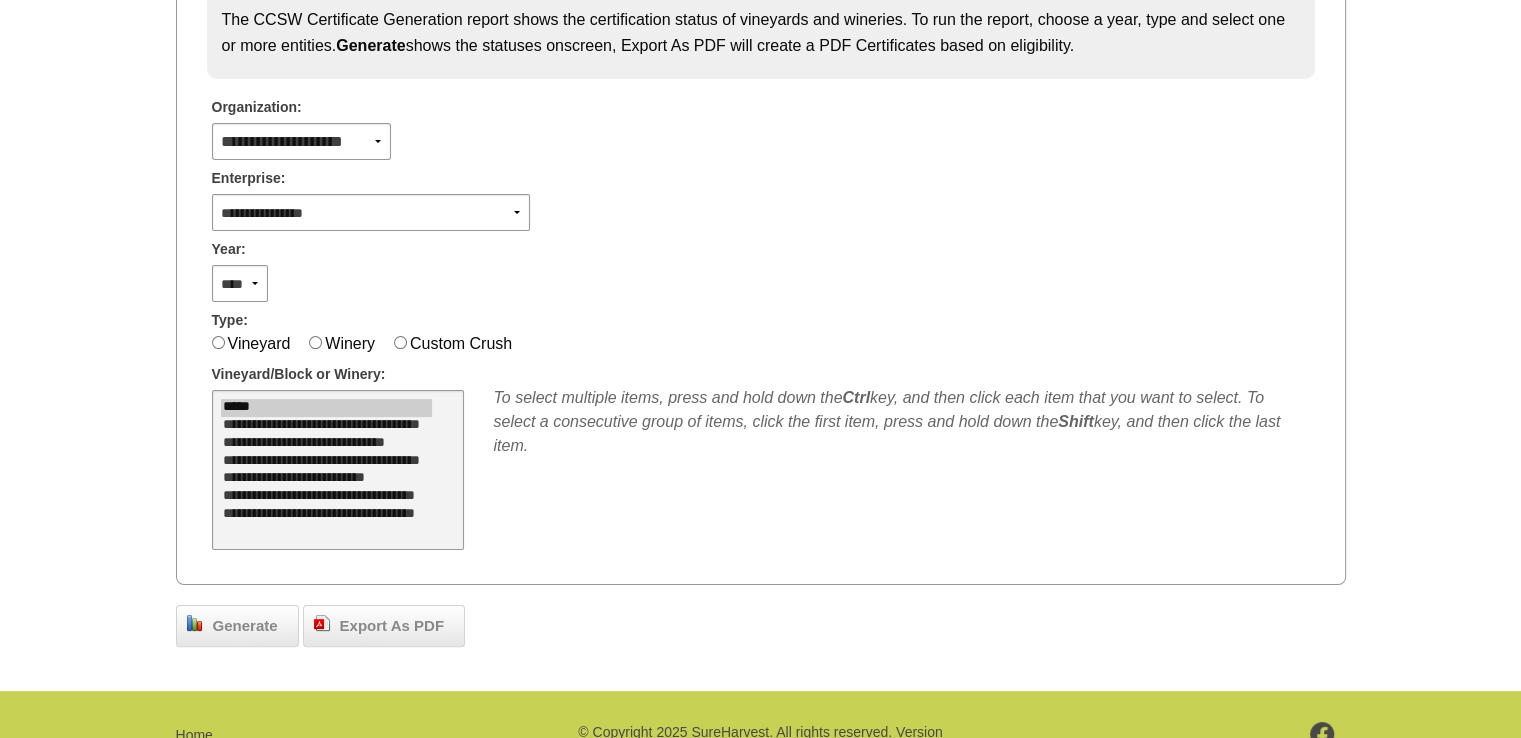 click on "**********" at bounding box center [326, 444] 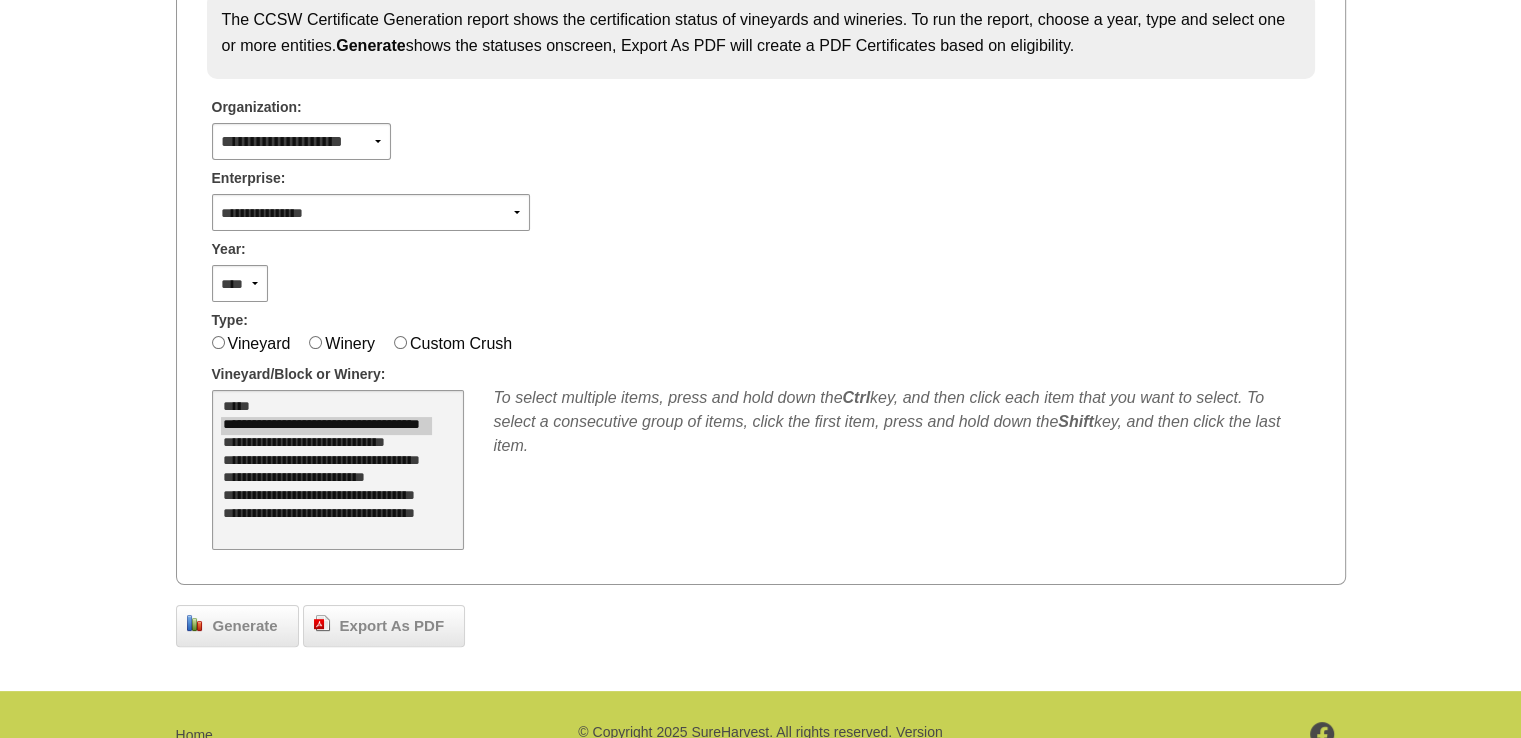 select on "**" 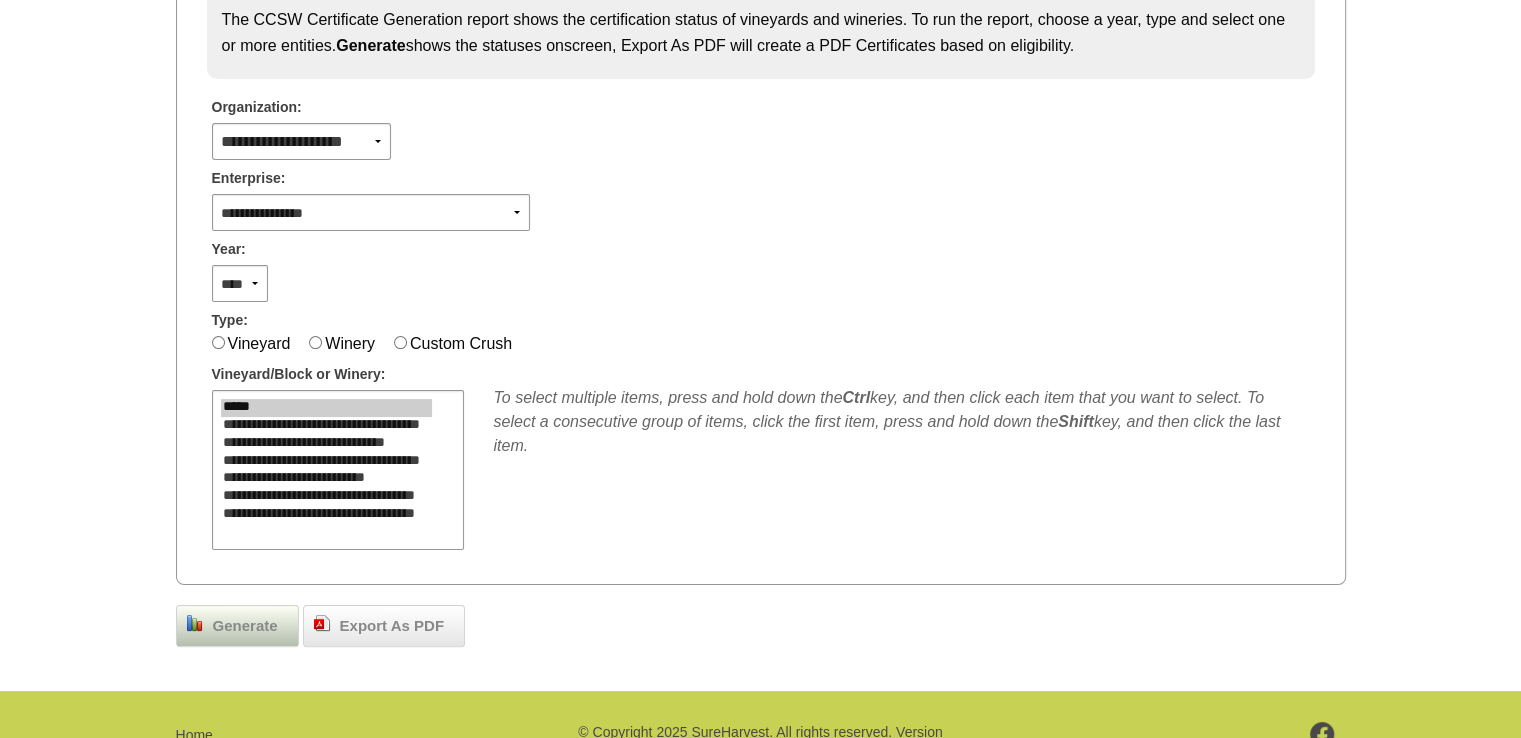 click on "Generate" at bounding box center [245, 626] 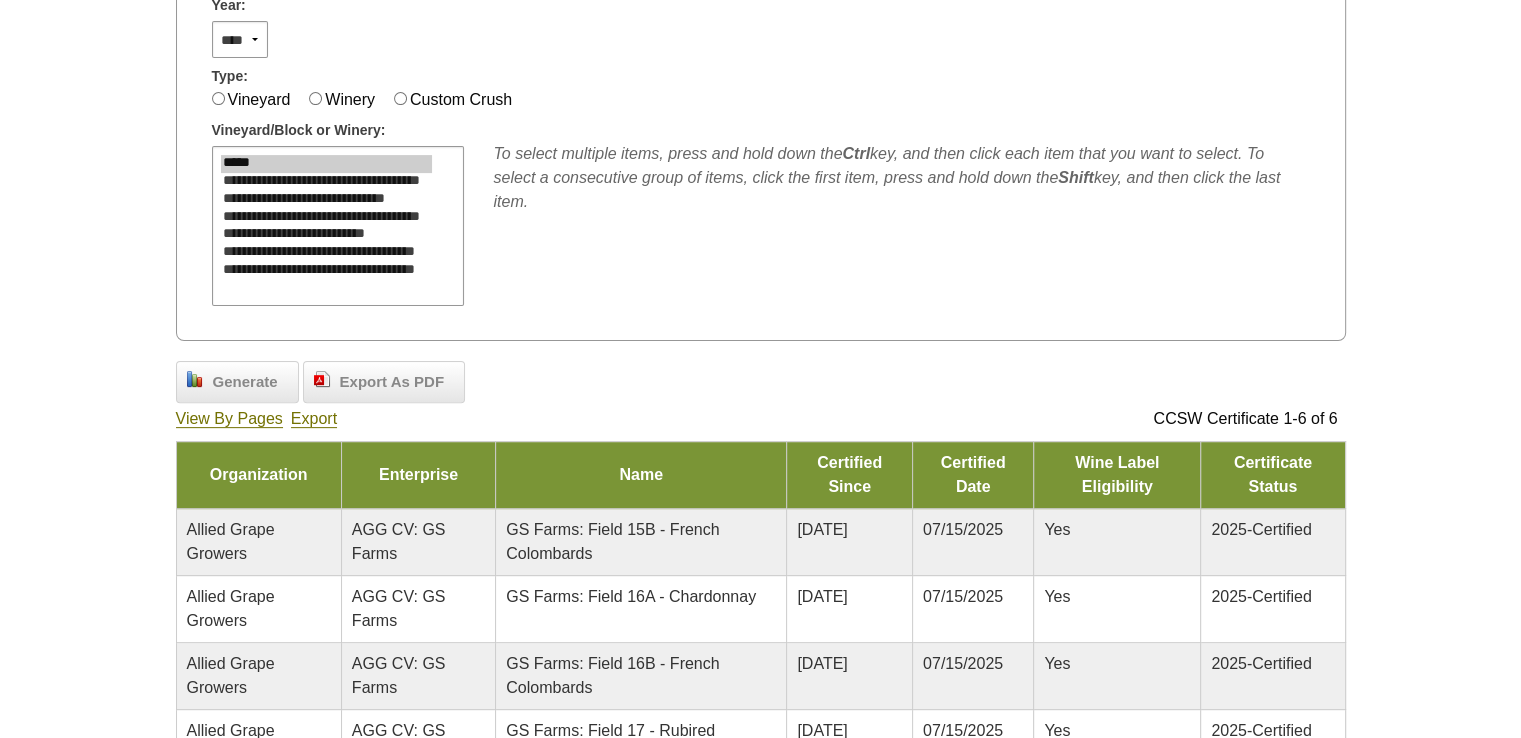 scroll, scrollTop: 117, scrollLeft: 0, axis: vertical 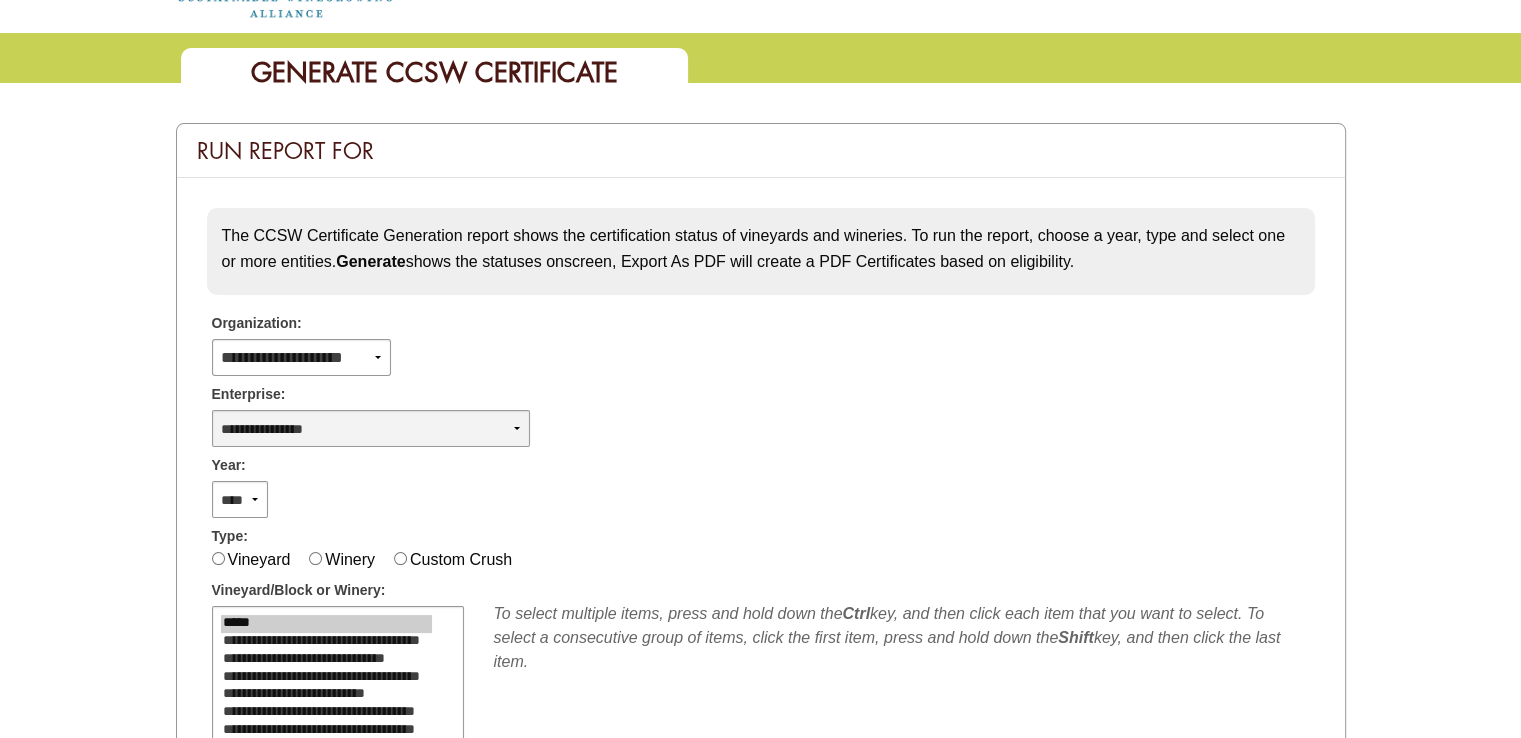 click on "**********" at bounding box center [371, 428] 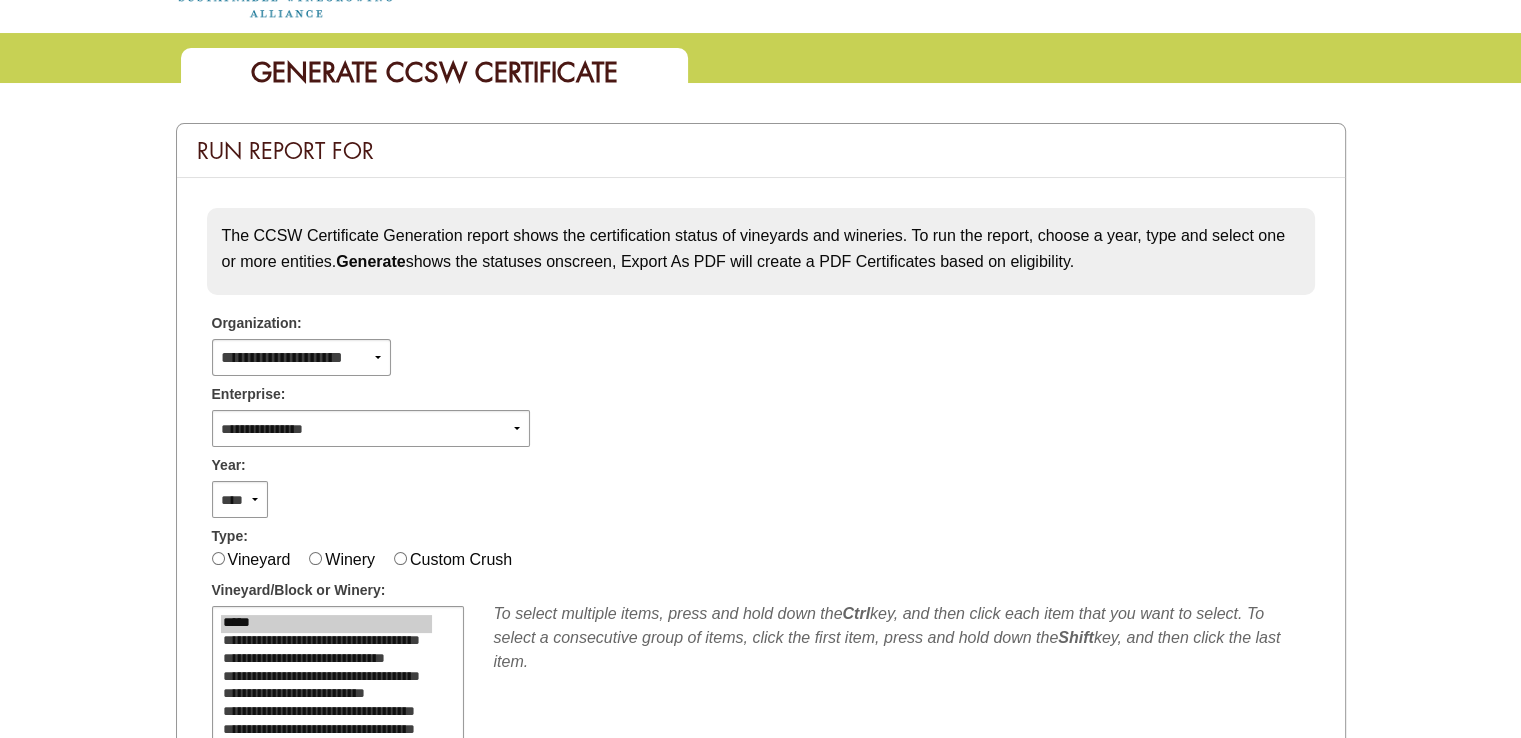 click on "**********" at bounding box center (761, 426) 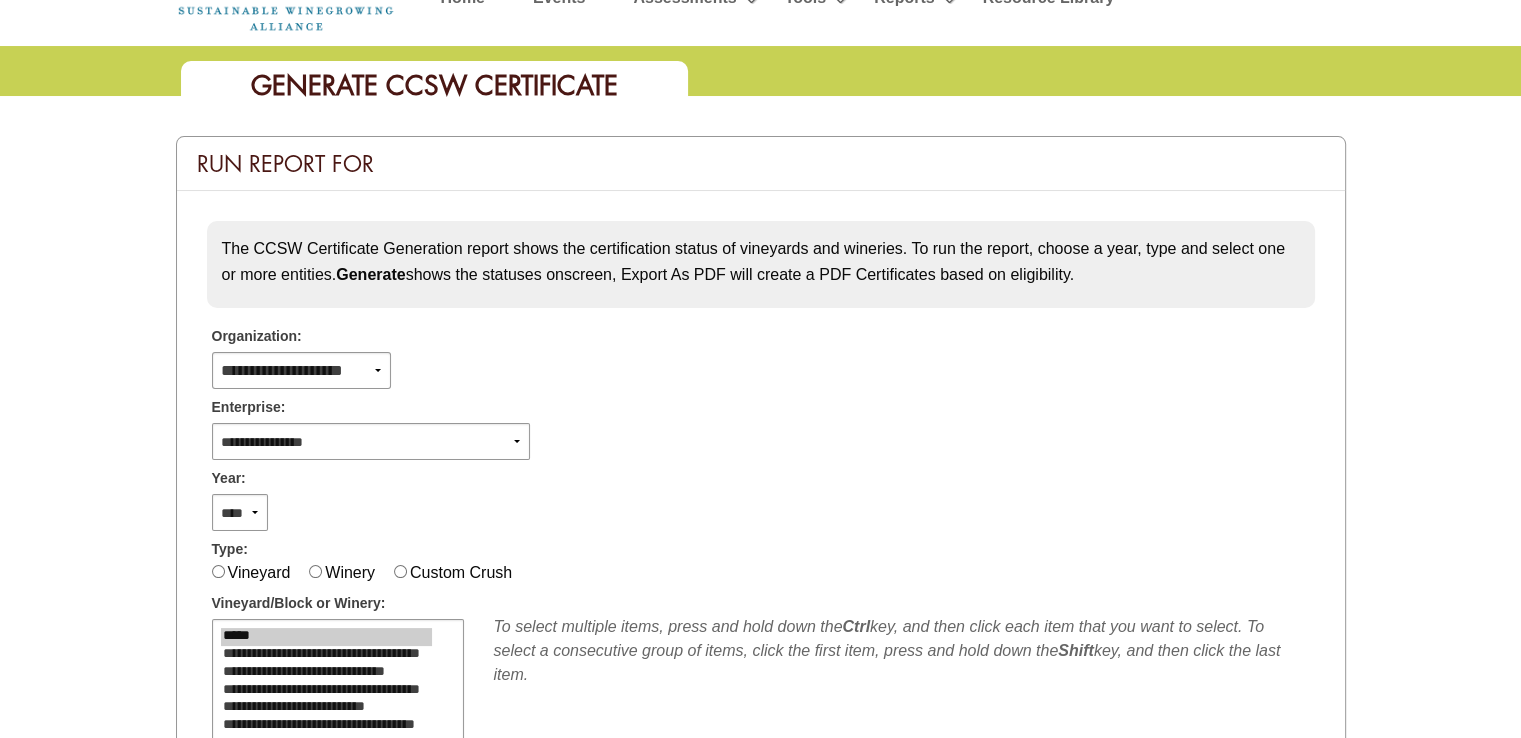 scroll, scrollTop: 166, scrollLeft: 0, axis: vertical 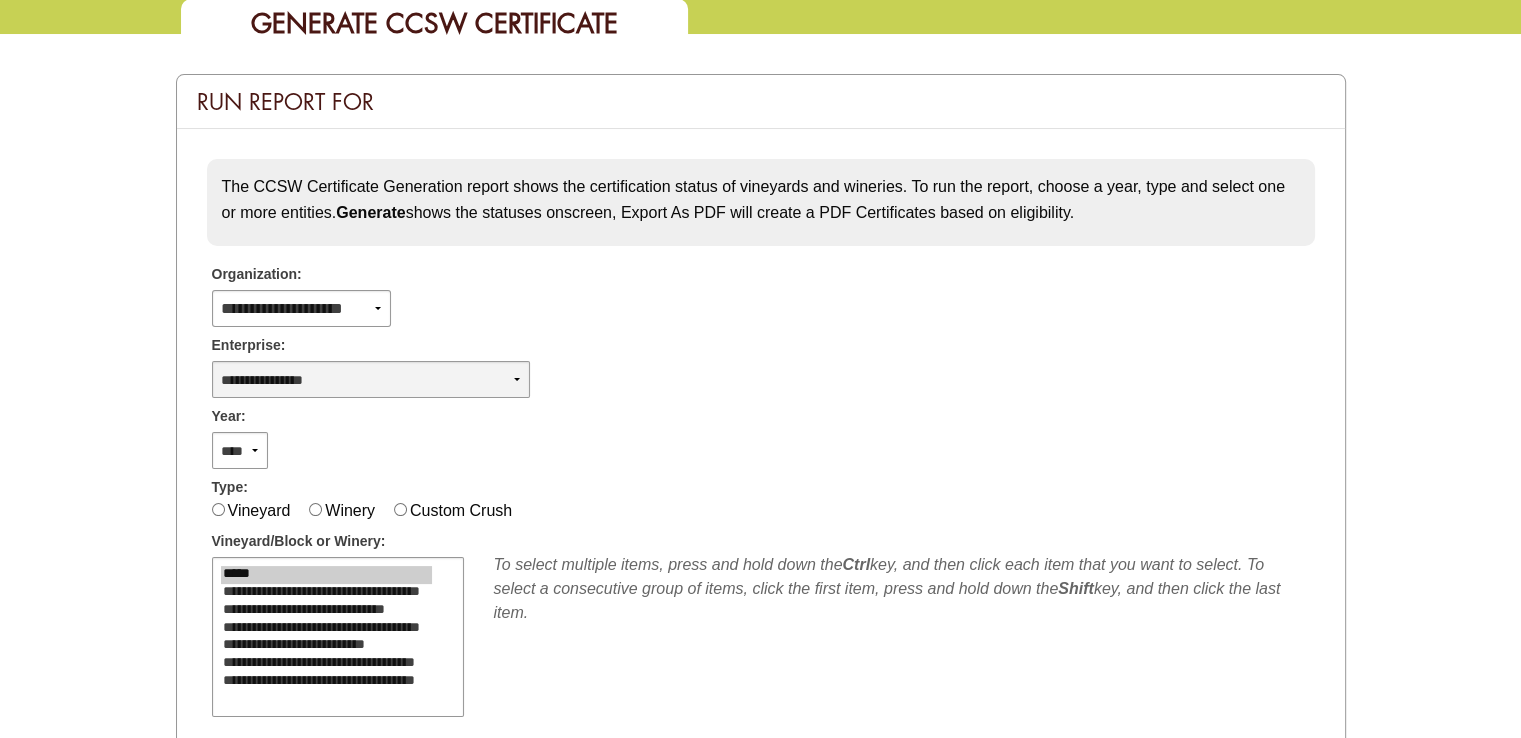 click on "**********" at bounding box center [371, 379] 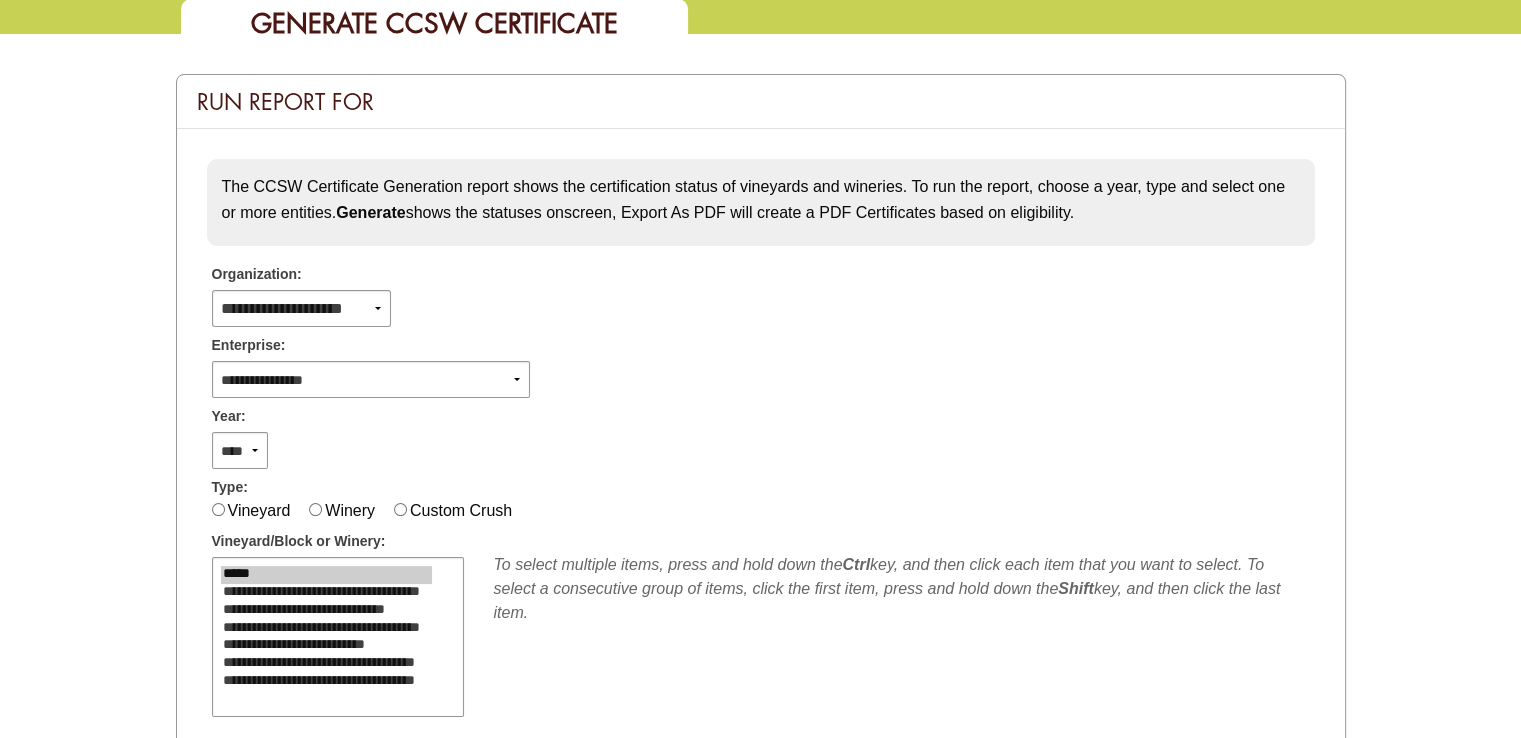 click on "**********" at bounding box center (761, 377) 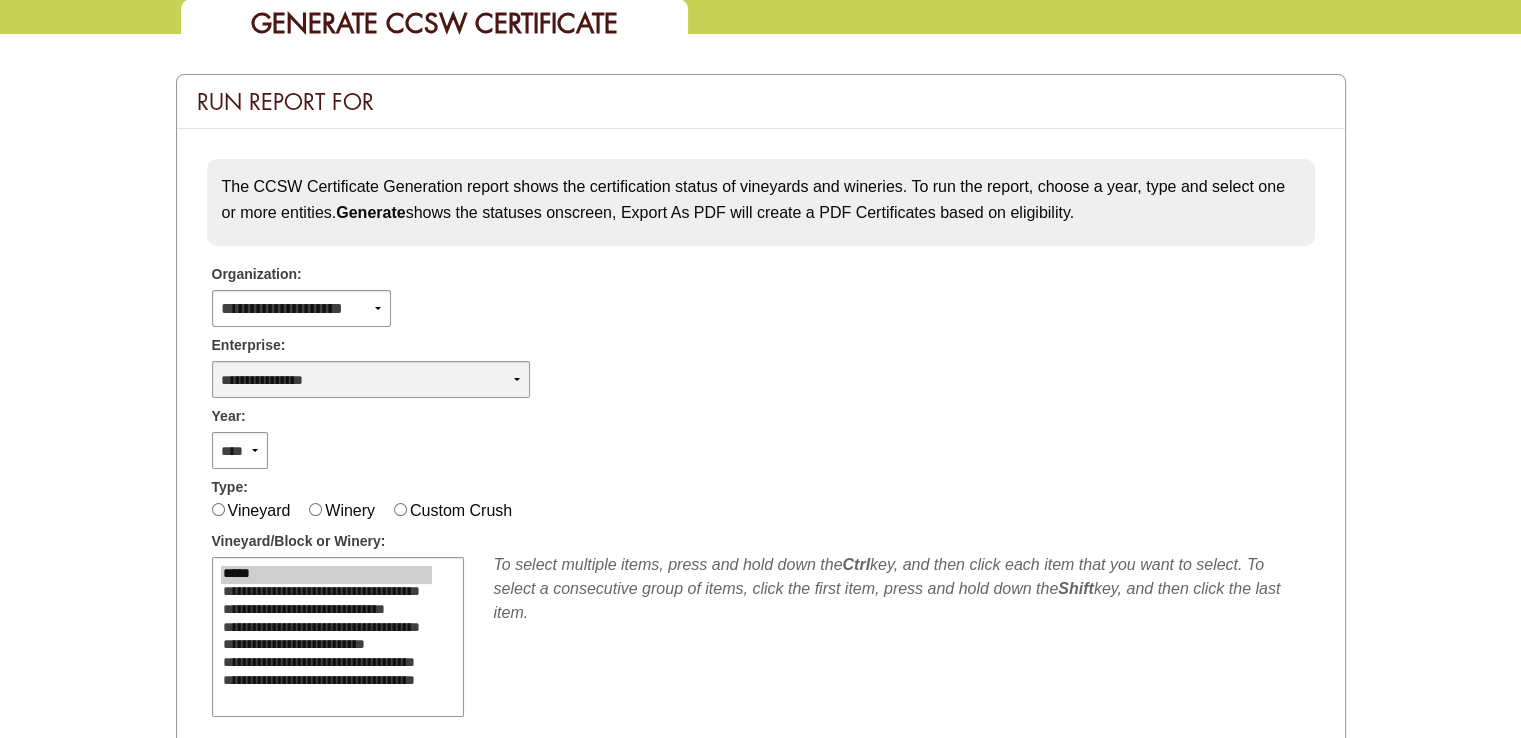 click on "**********" at bounding box center (371, 379) 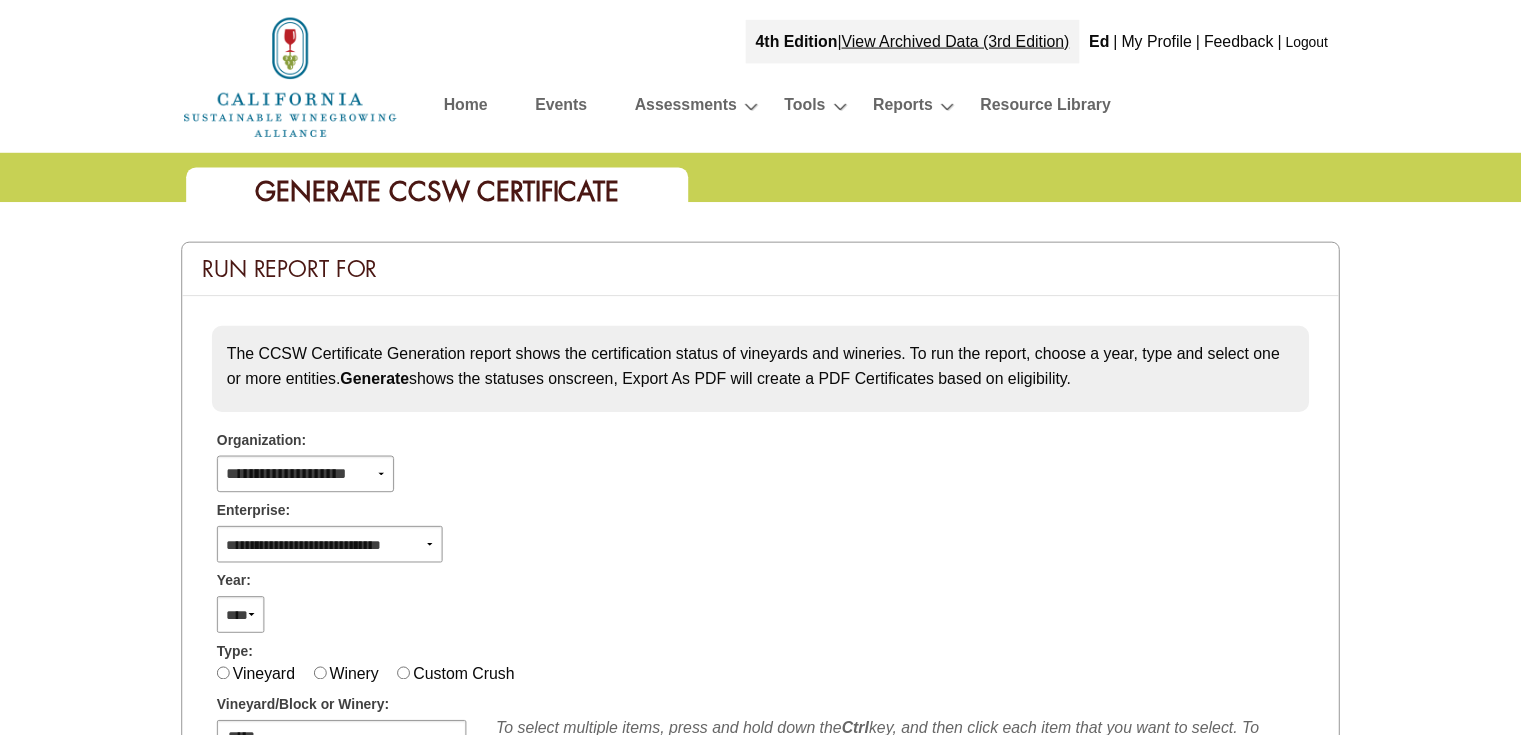 scroll, scrollTop: 166, scrollLeft: 0, axis: vertical 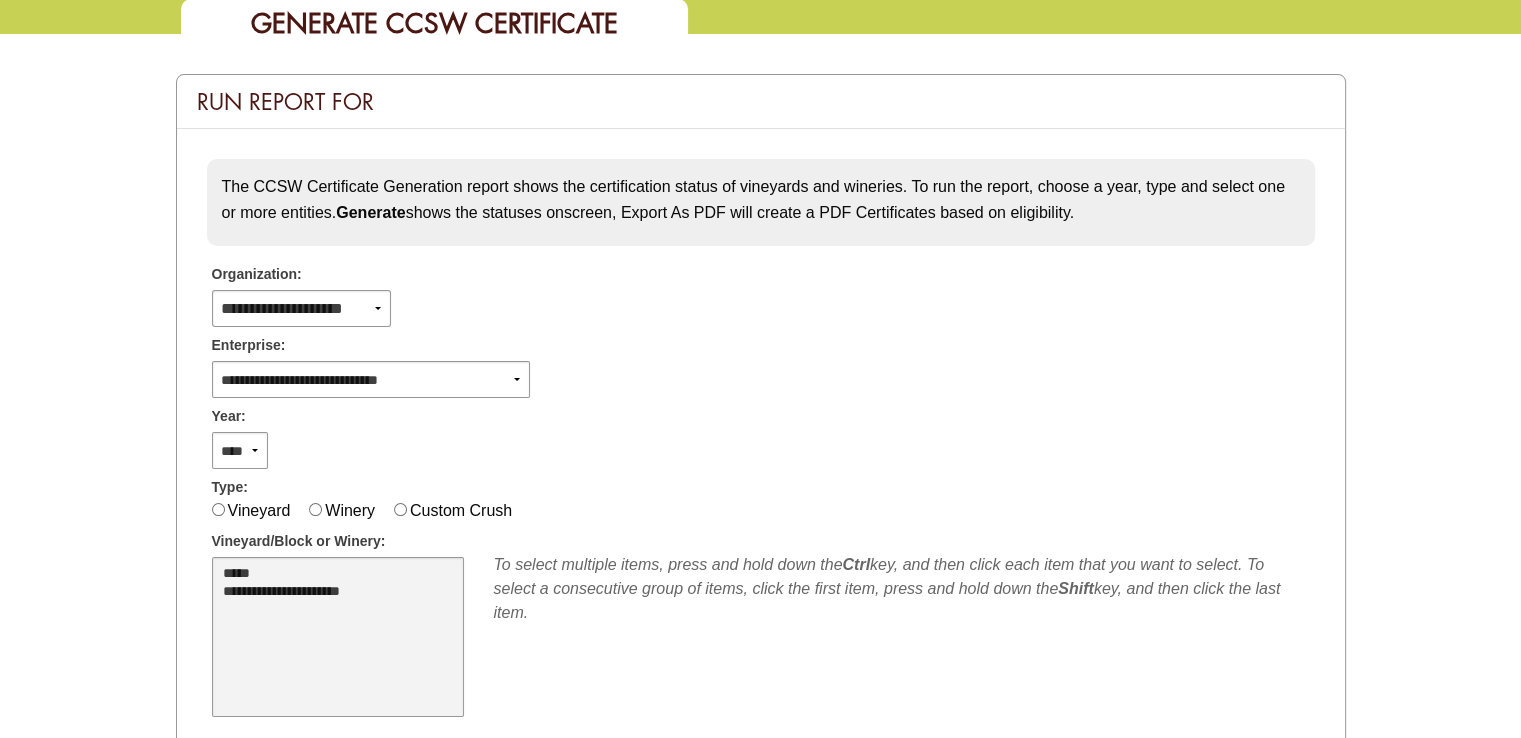 select on "**" 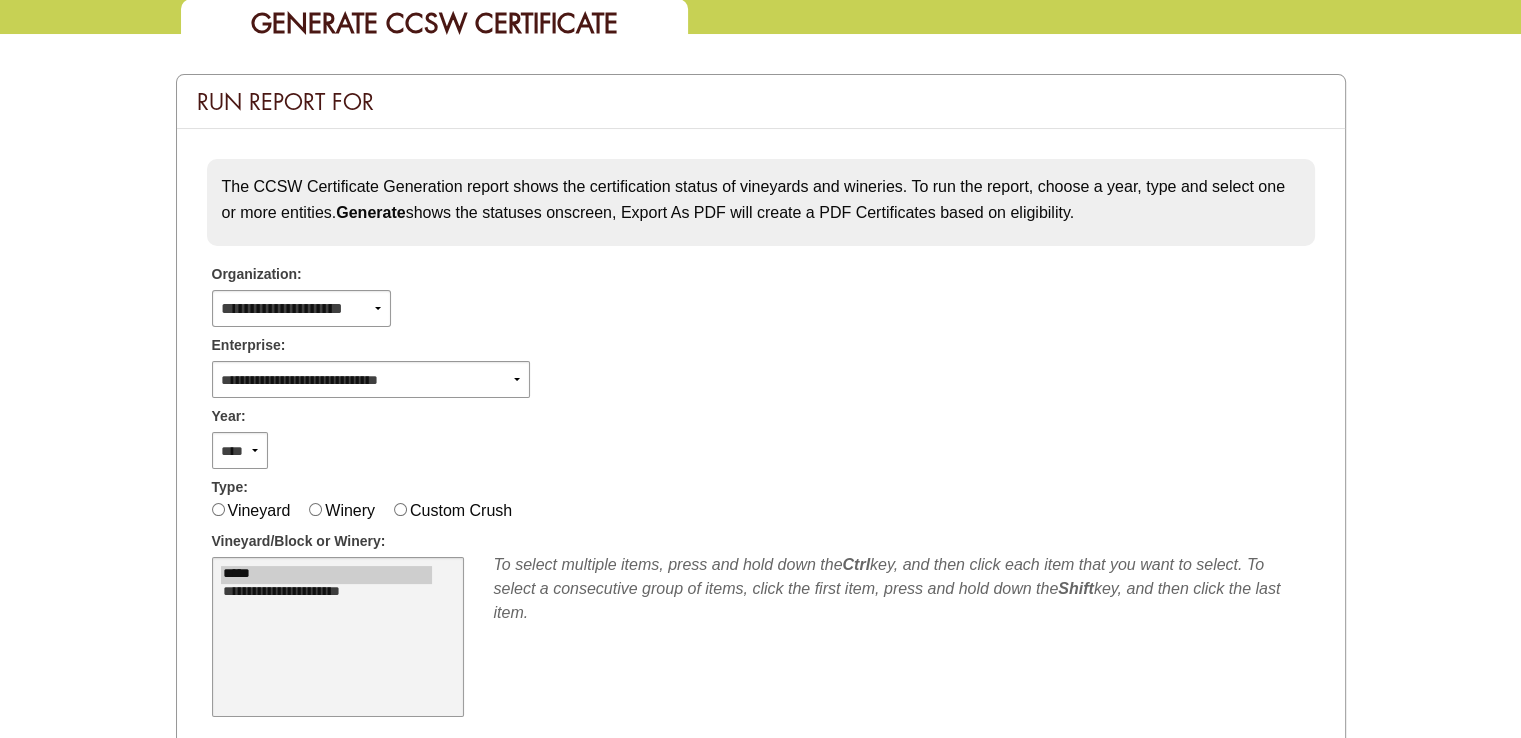 click on "*****" at bounding box center [326, 575] 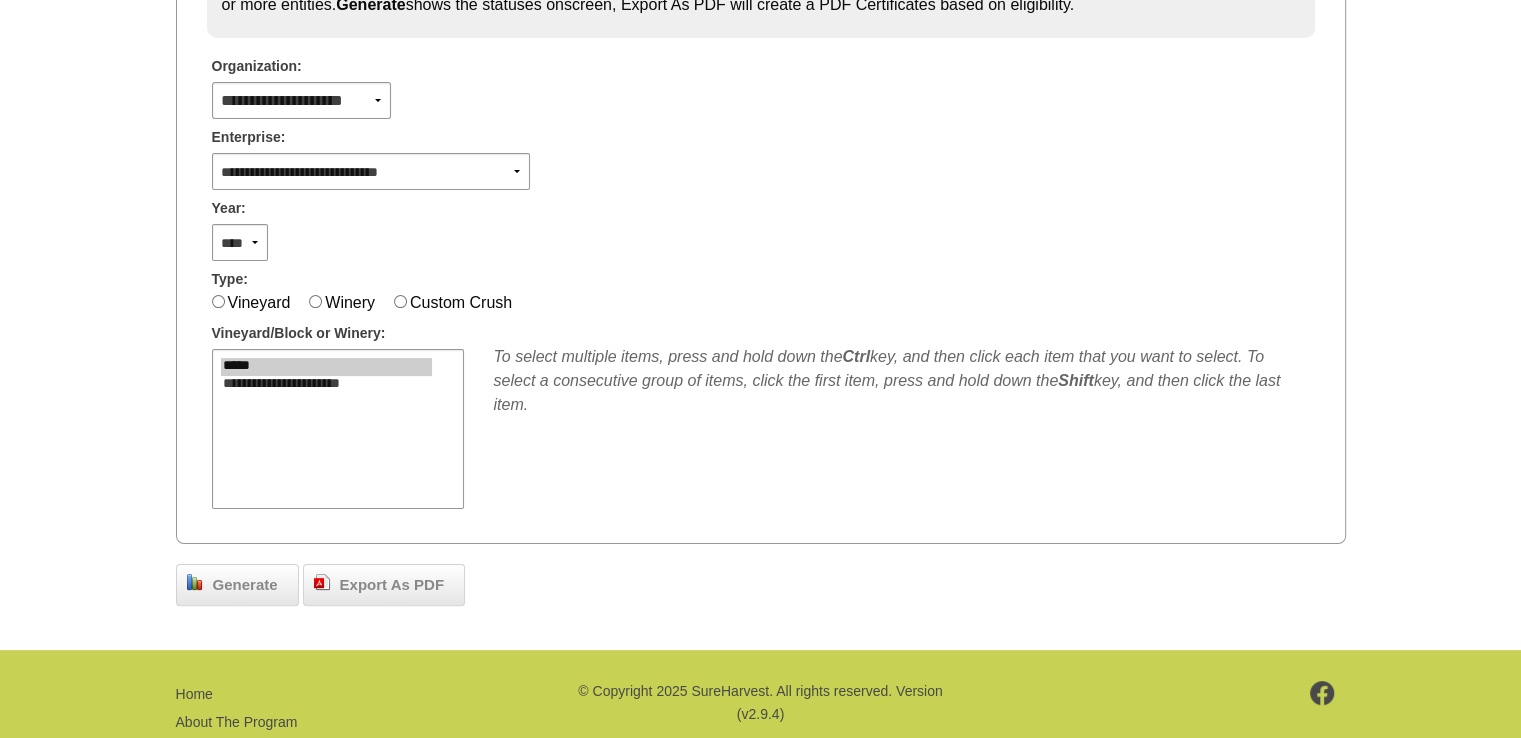 scroll, scrollTop: 448, scrollLeft: 0, axis: vertical 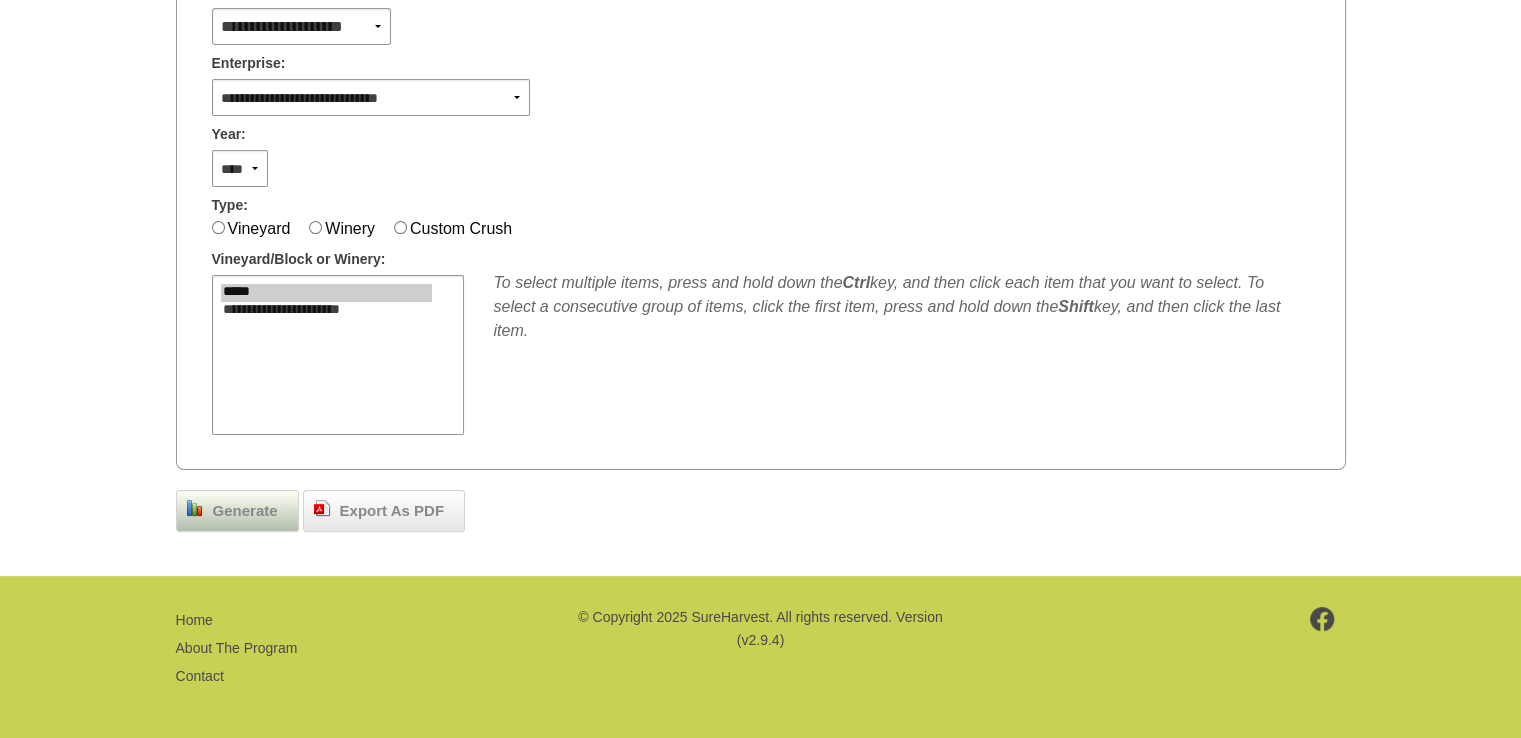 click on "Generate" at bounding box center (245, 511) 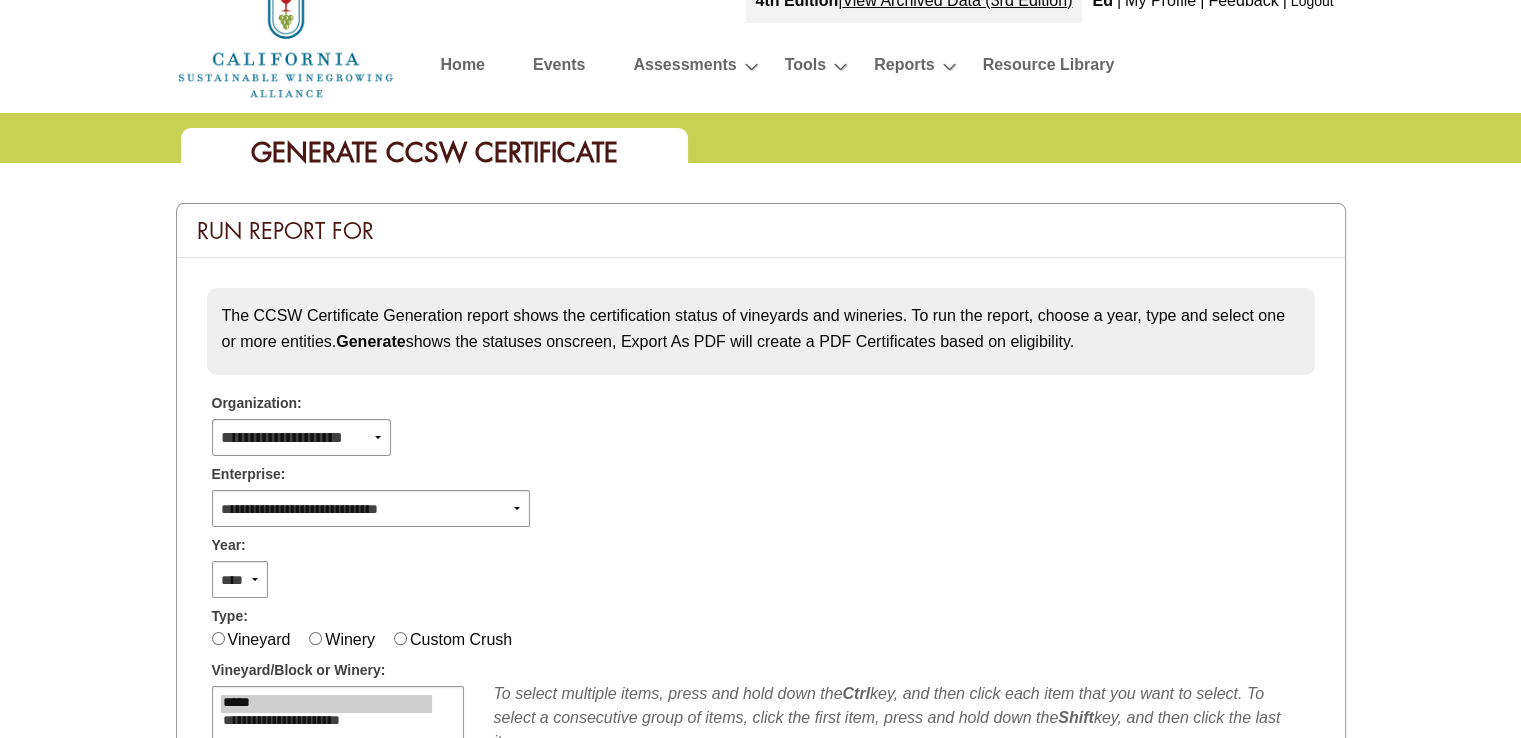 scroll, scrollTop: 0, scrollLeft: 0, axis: both 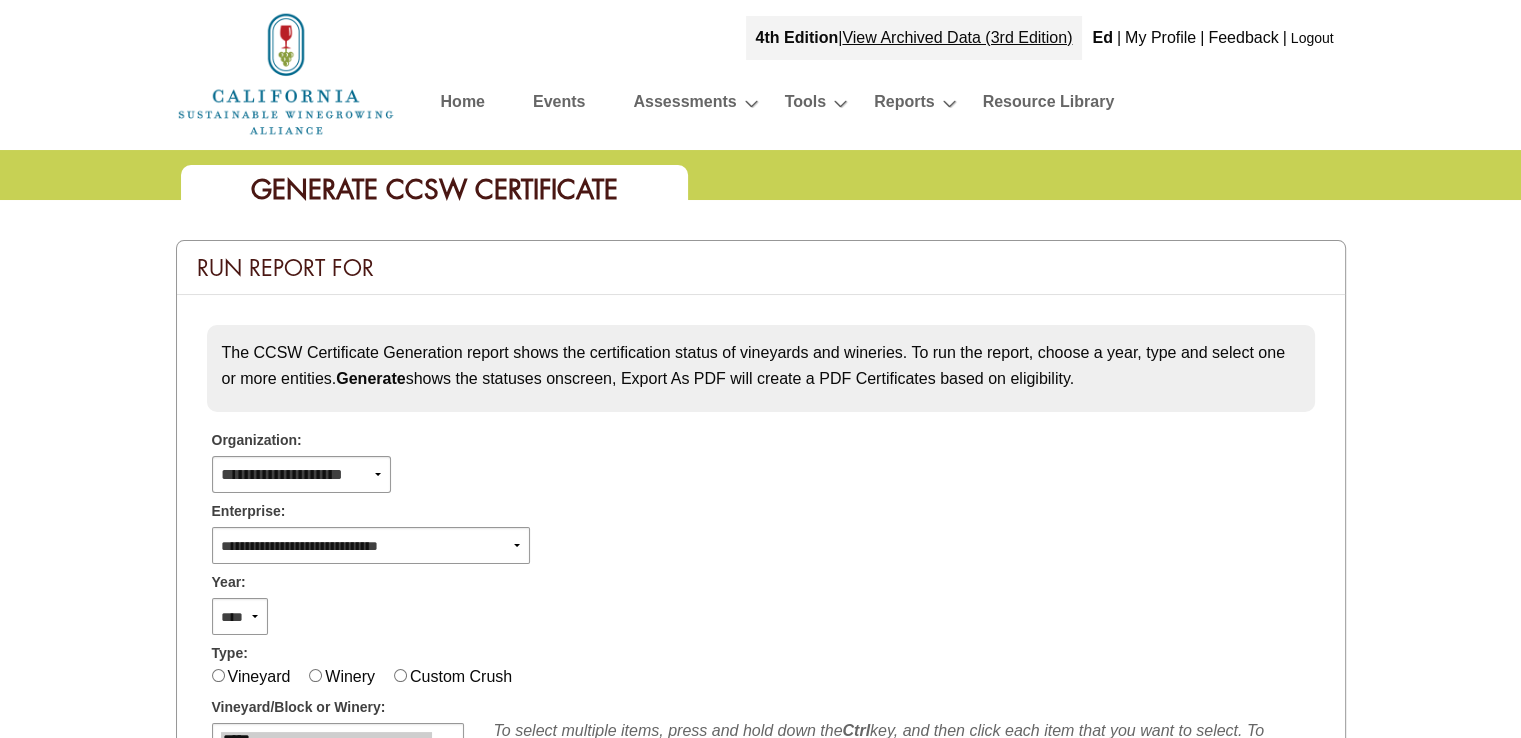 click on "Logout" at bounding box center (1312, 38) 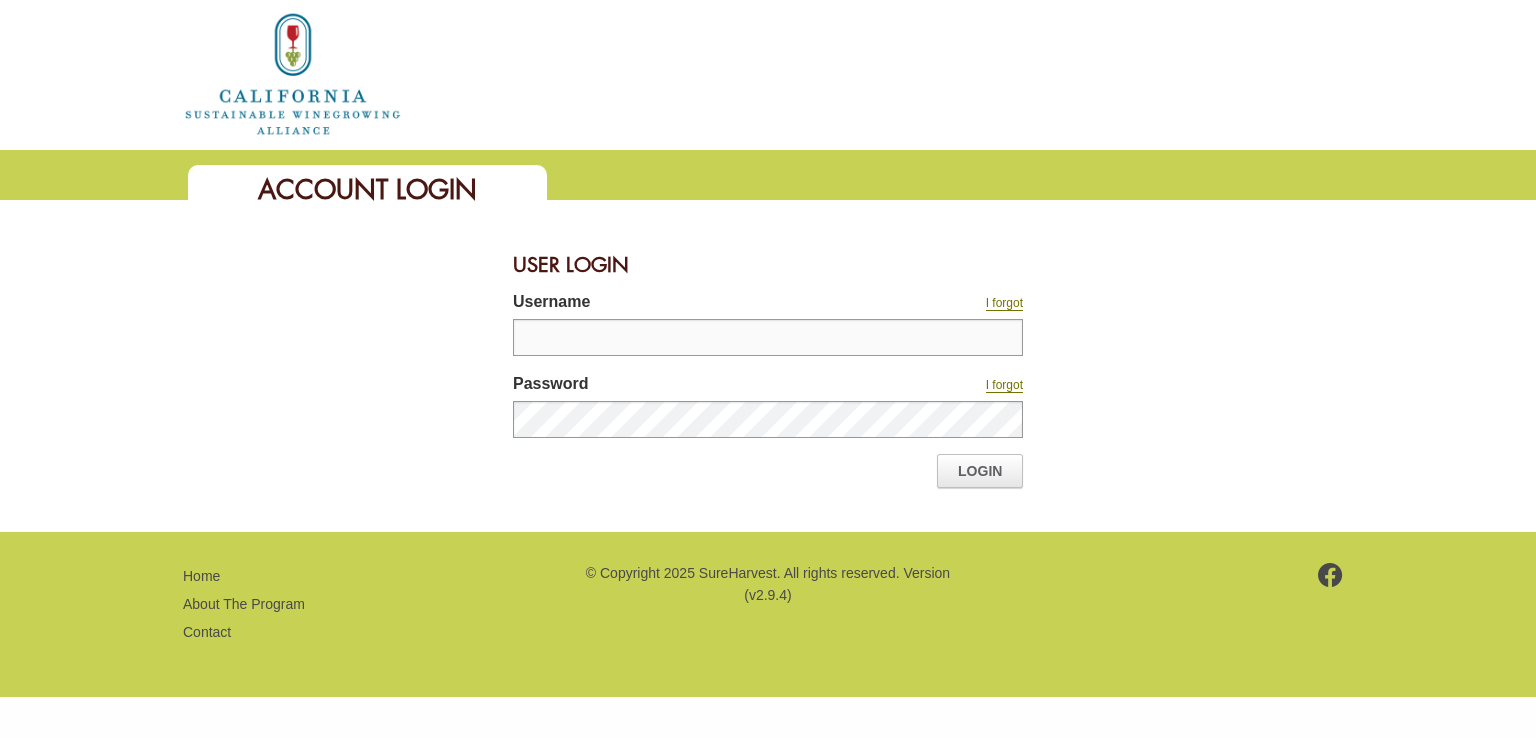 scroll, scrollTop: 0, scrollLeft: 0, axis: both 